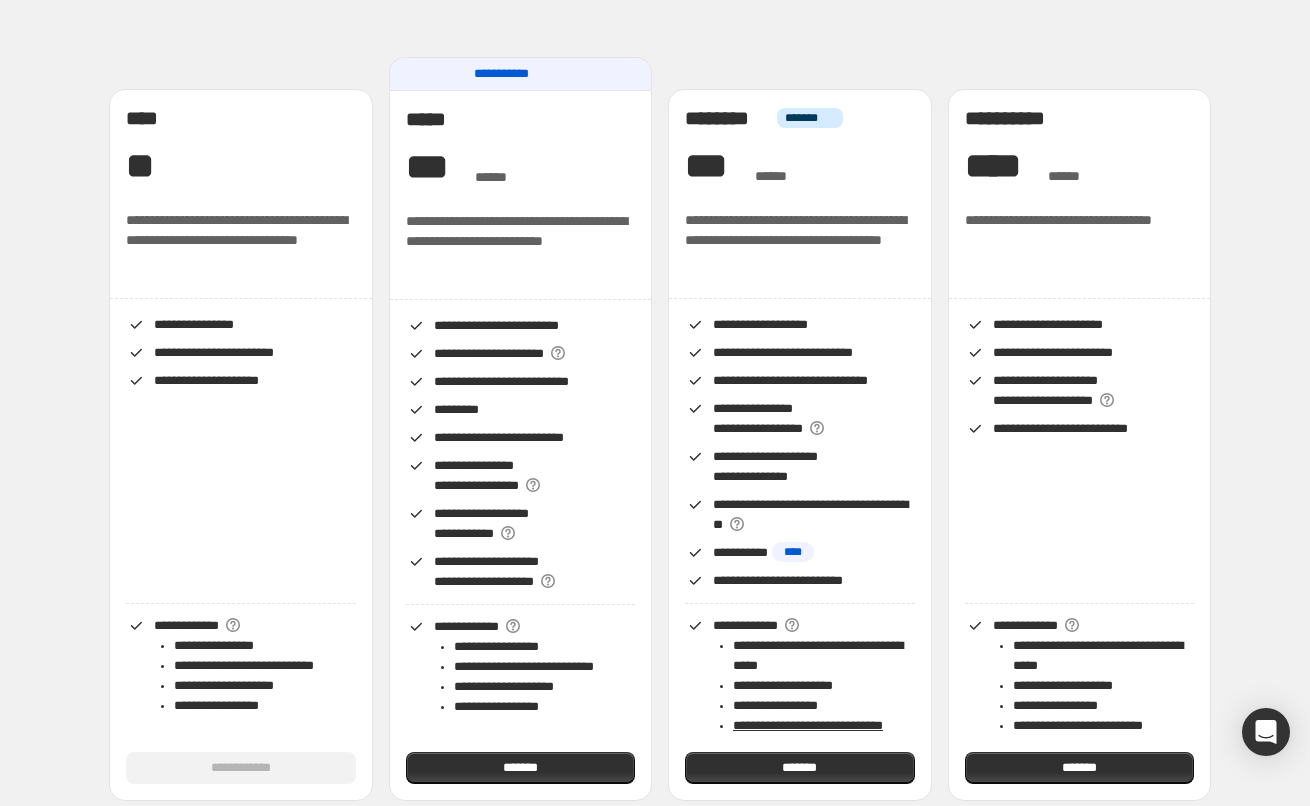 scroll, scrollTop: 0, scrollLeft: 0, axis: both 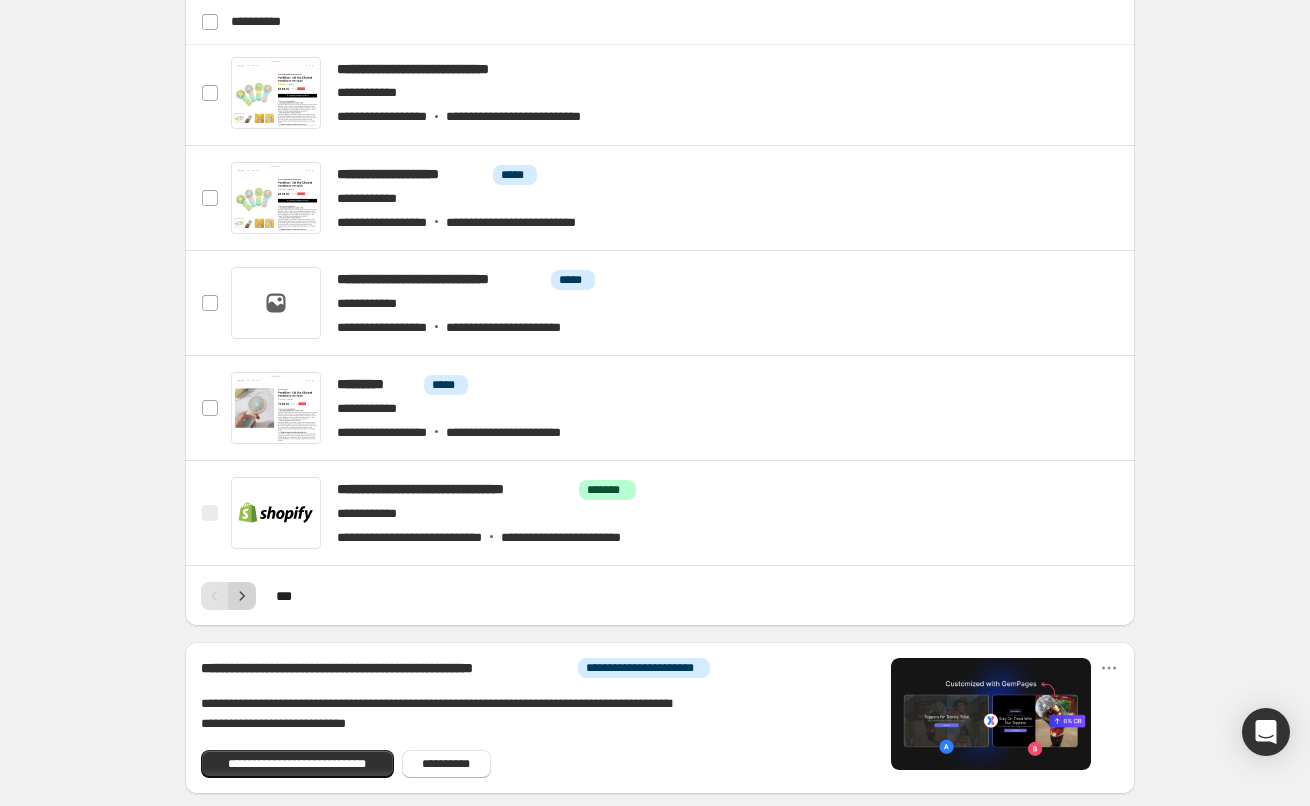 click 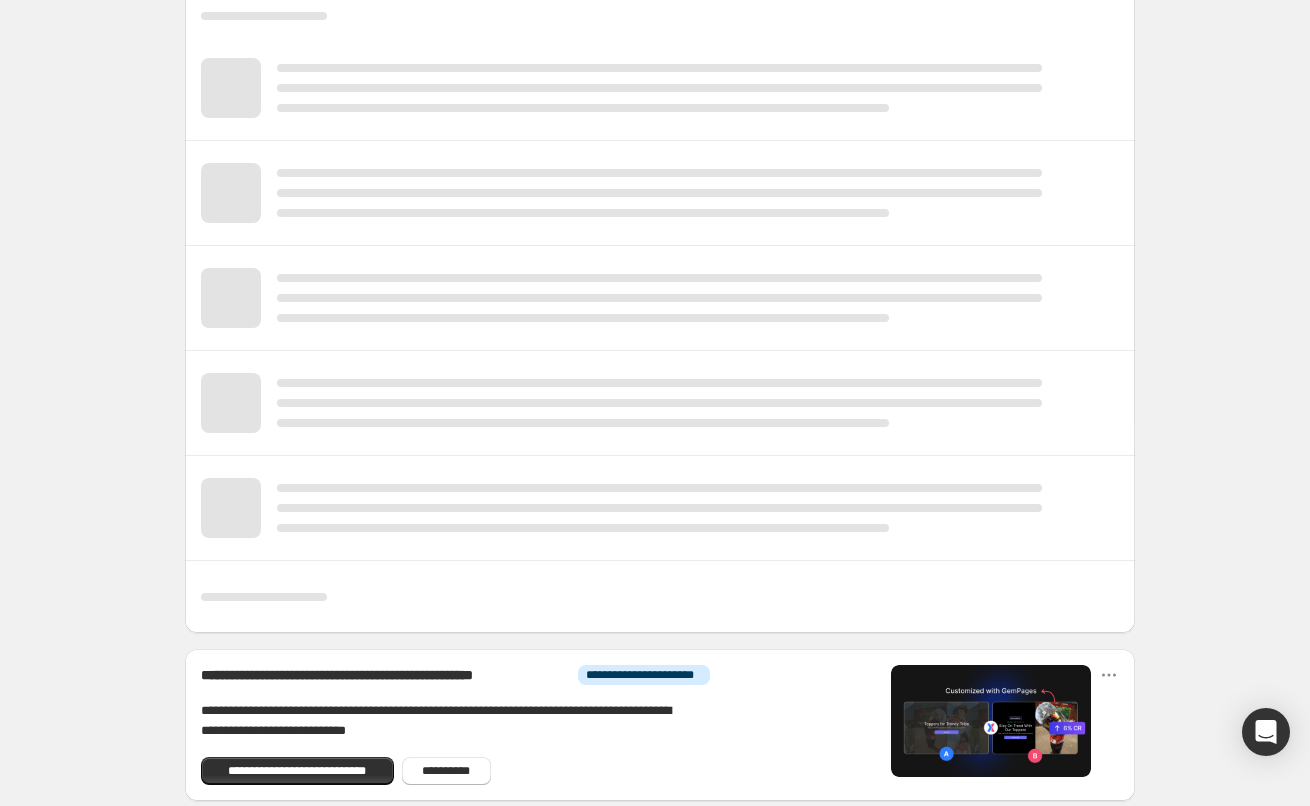 scroll, scrollTop: 712, scrollLeft: 0, axis: vertical 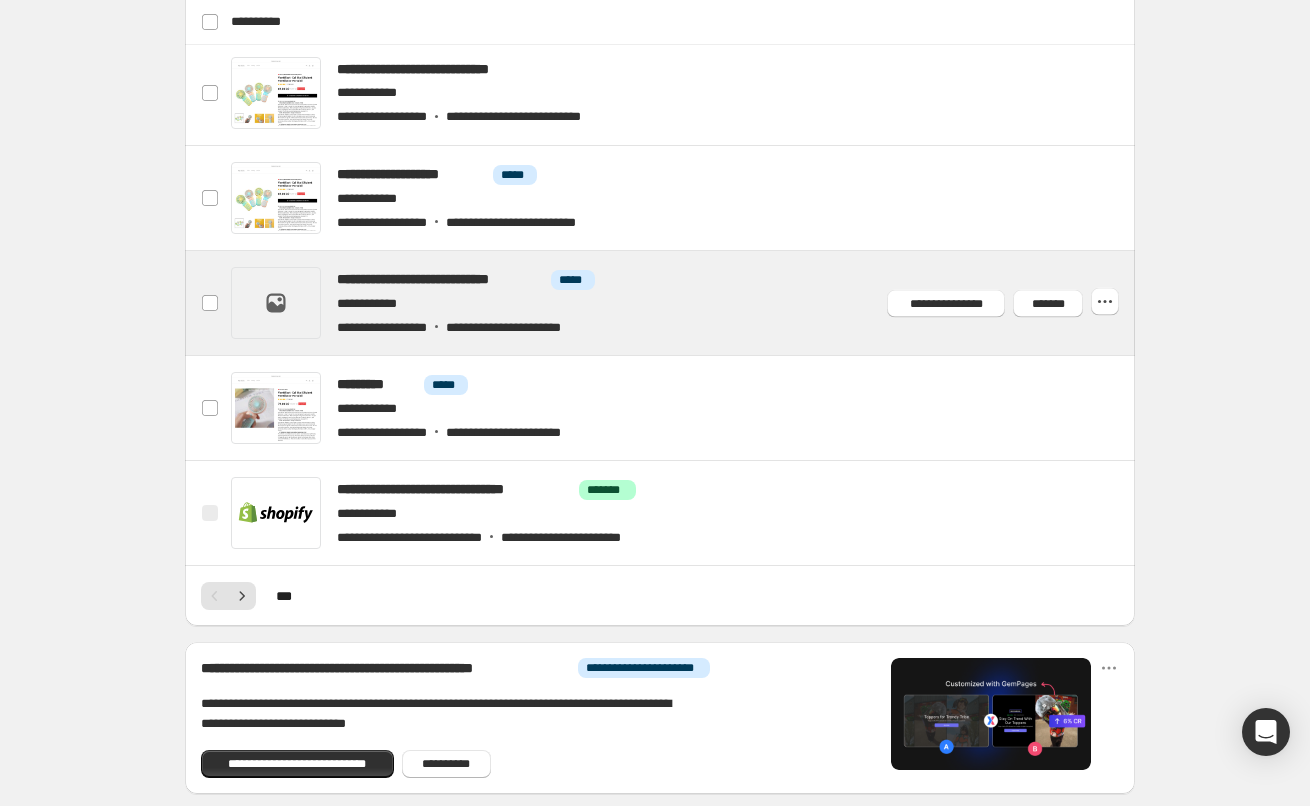click at bounding box center (684, 303) 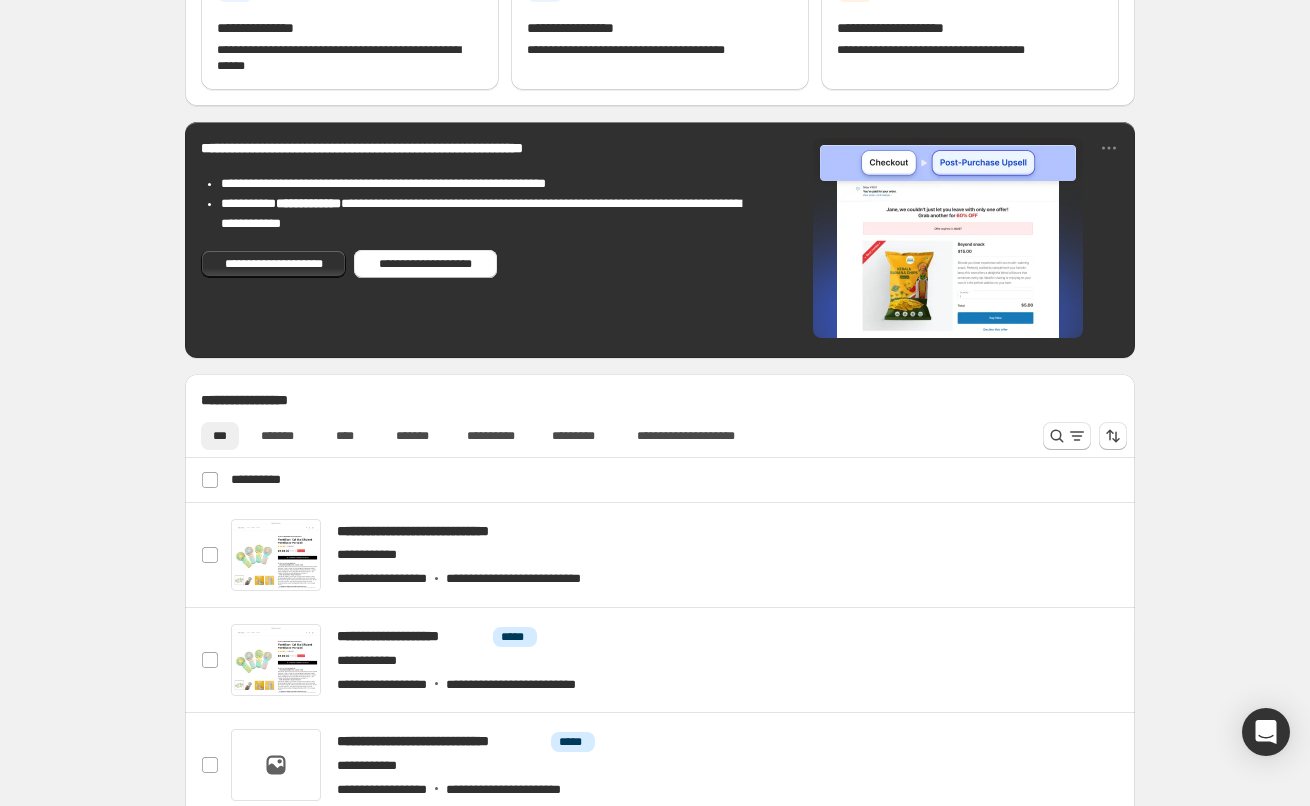 scroll, scrollTop: 400, scrollLeft: 0, axis: vertical 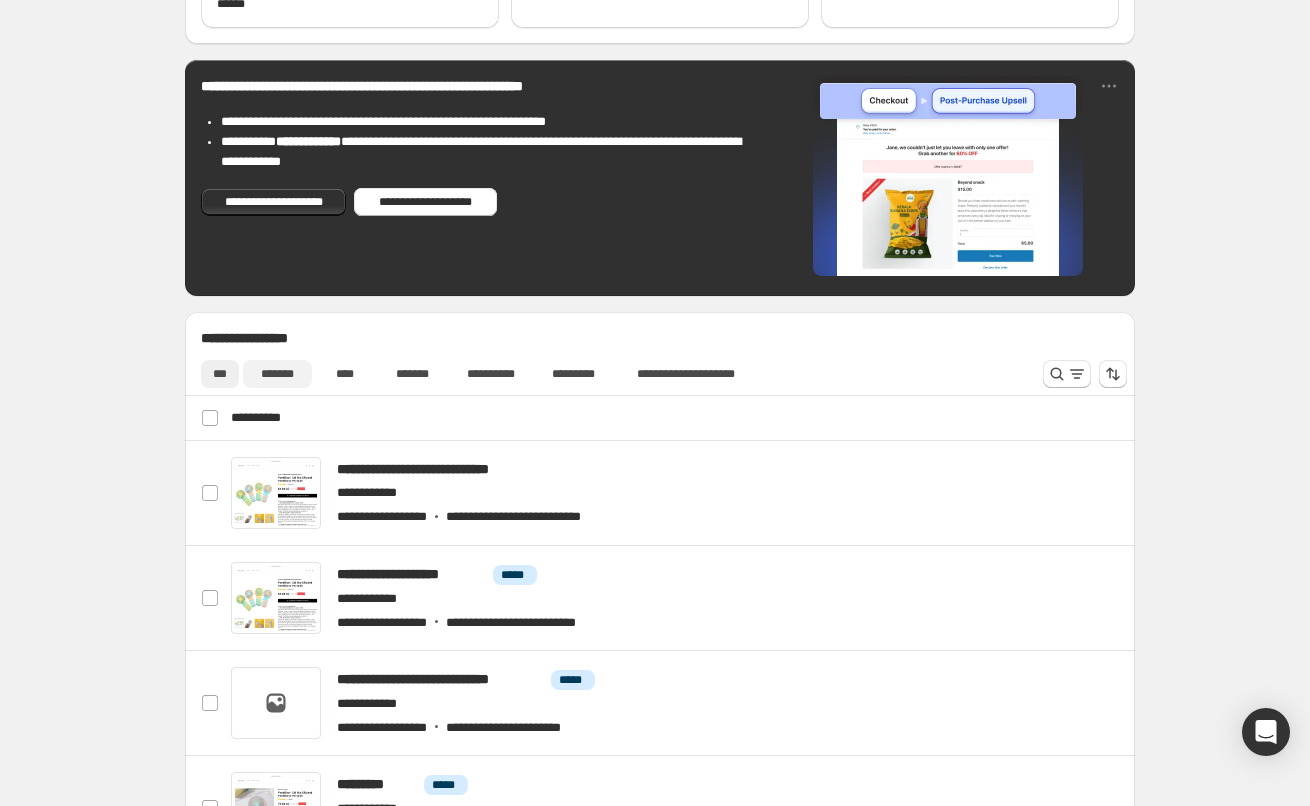 click on "*******" at bounding box center [277, 374] 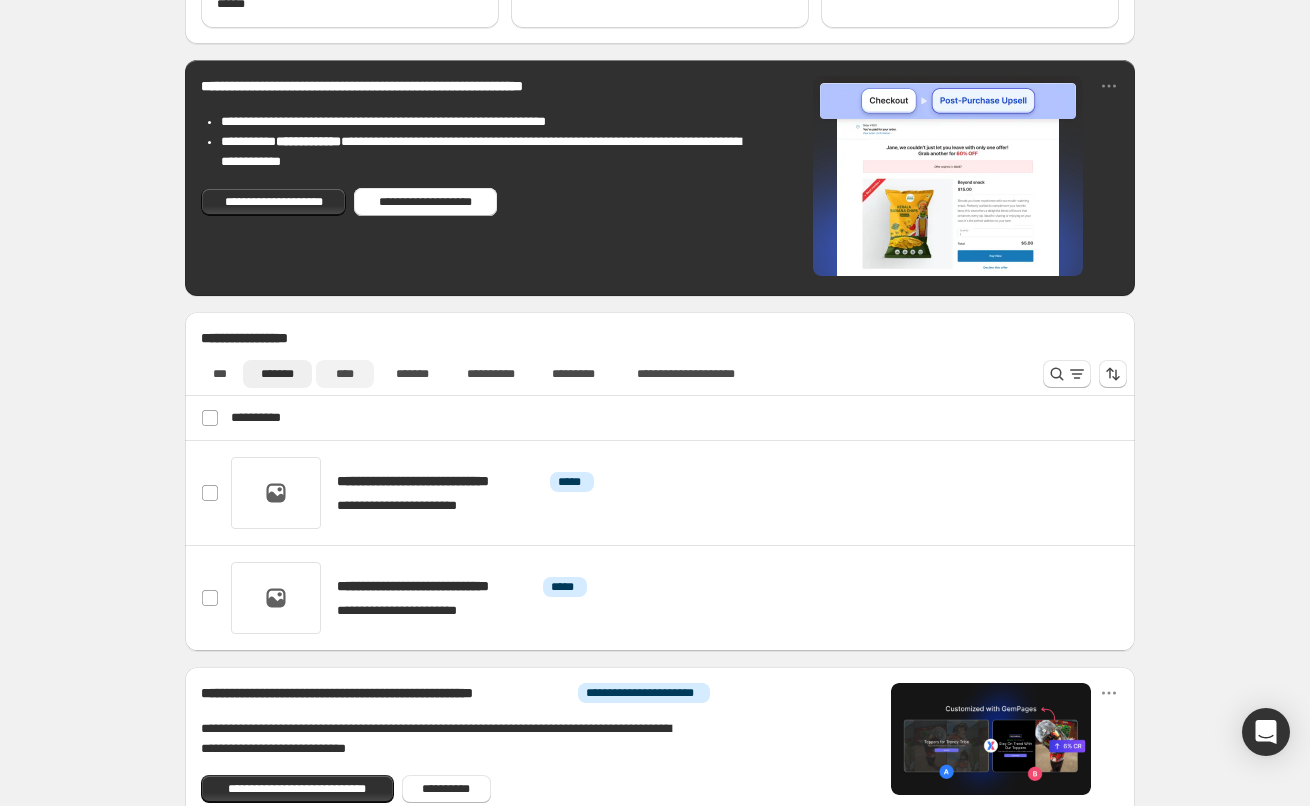 click on "****" at bounding box center [345, 374] 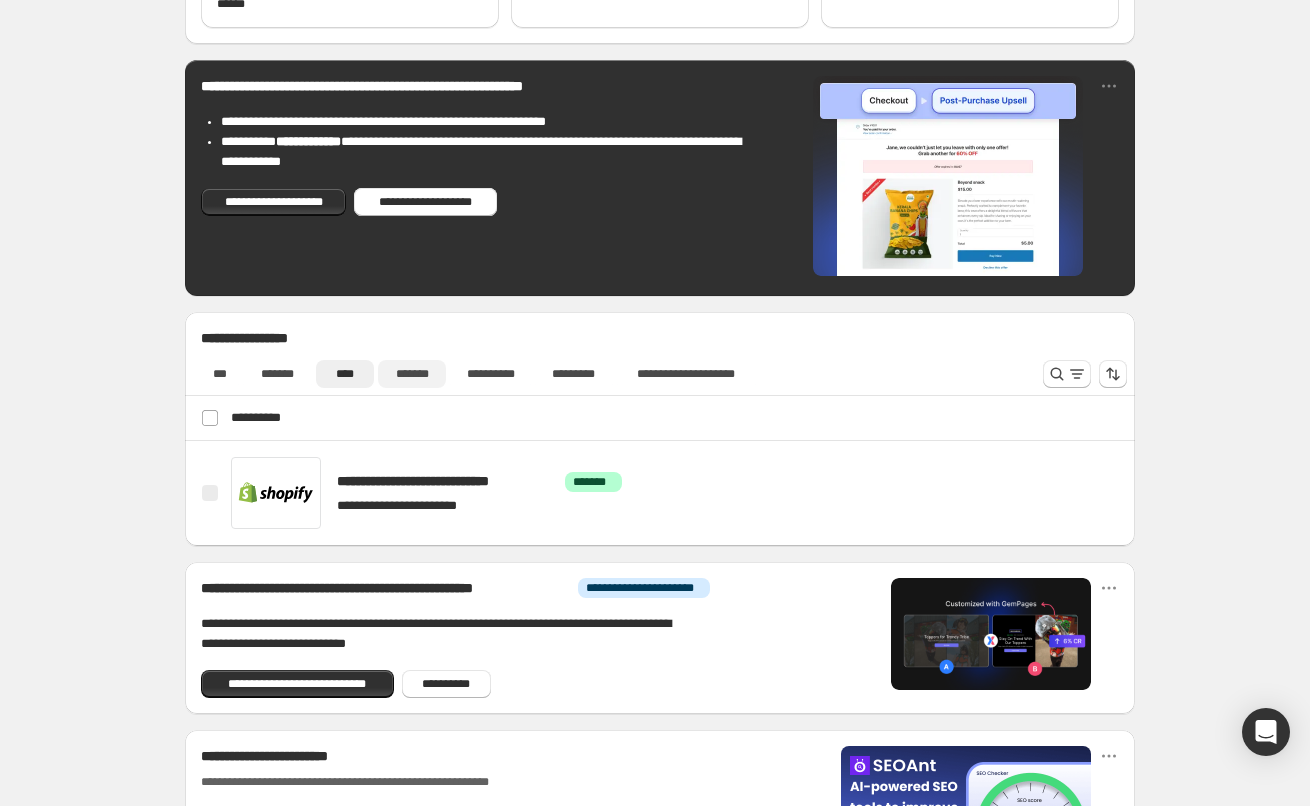 click on "*******" at bounding box center (412, 374) 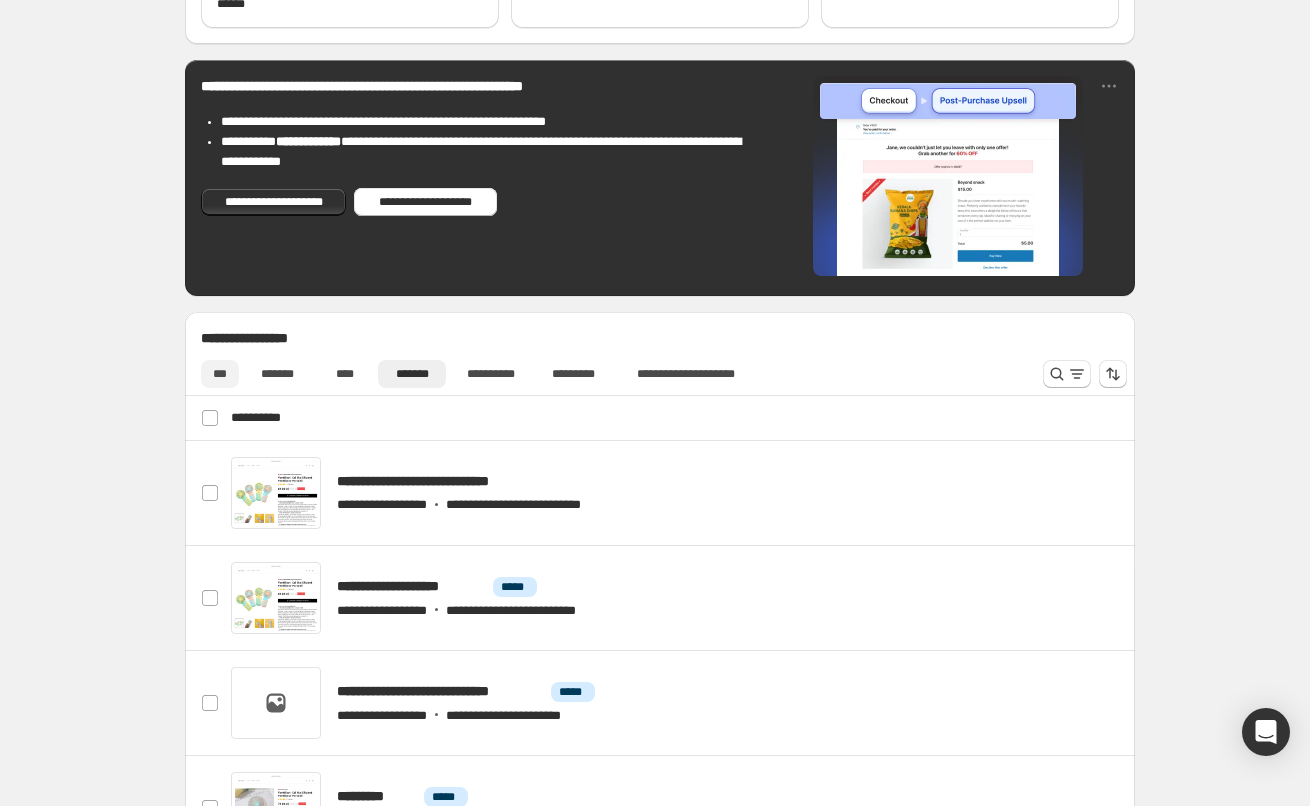click on "***" at bounding box center [220, 374] 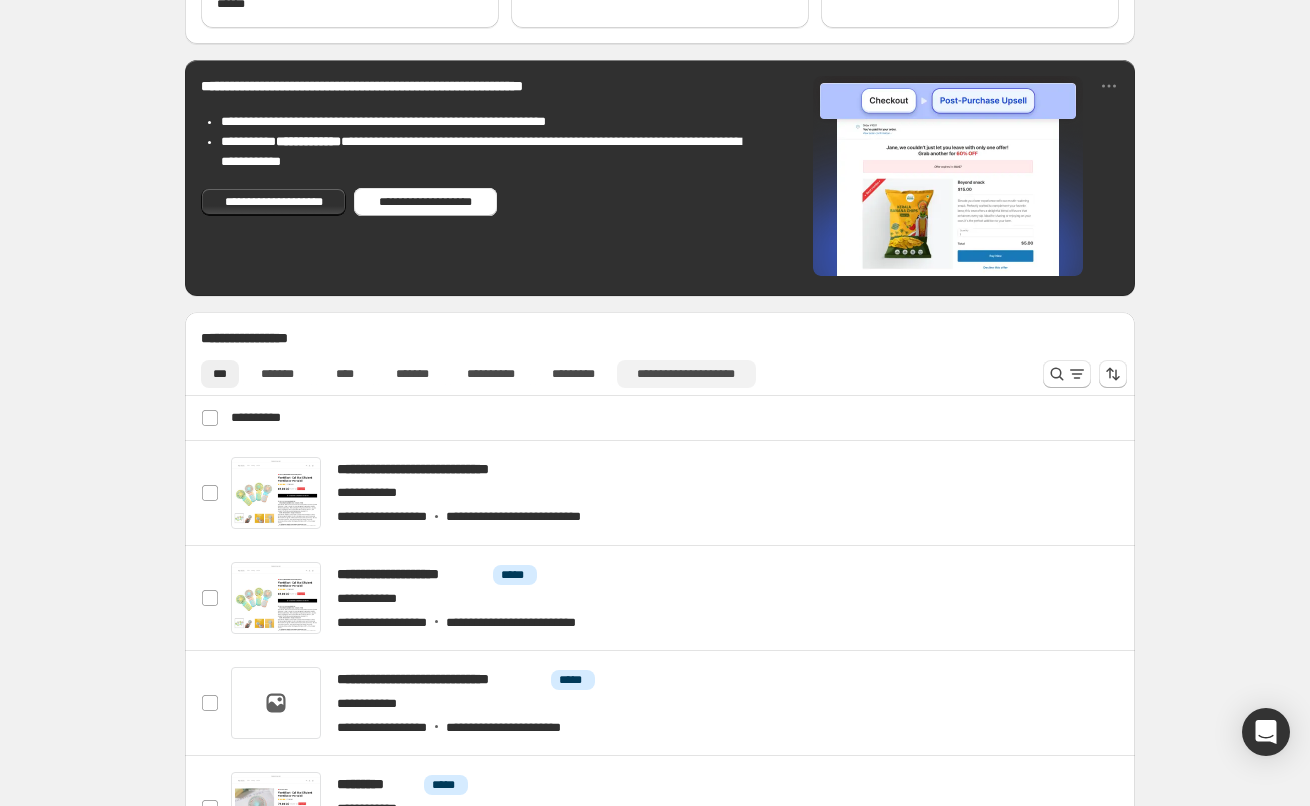 click on "**********" at bounding box center (686, 374) 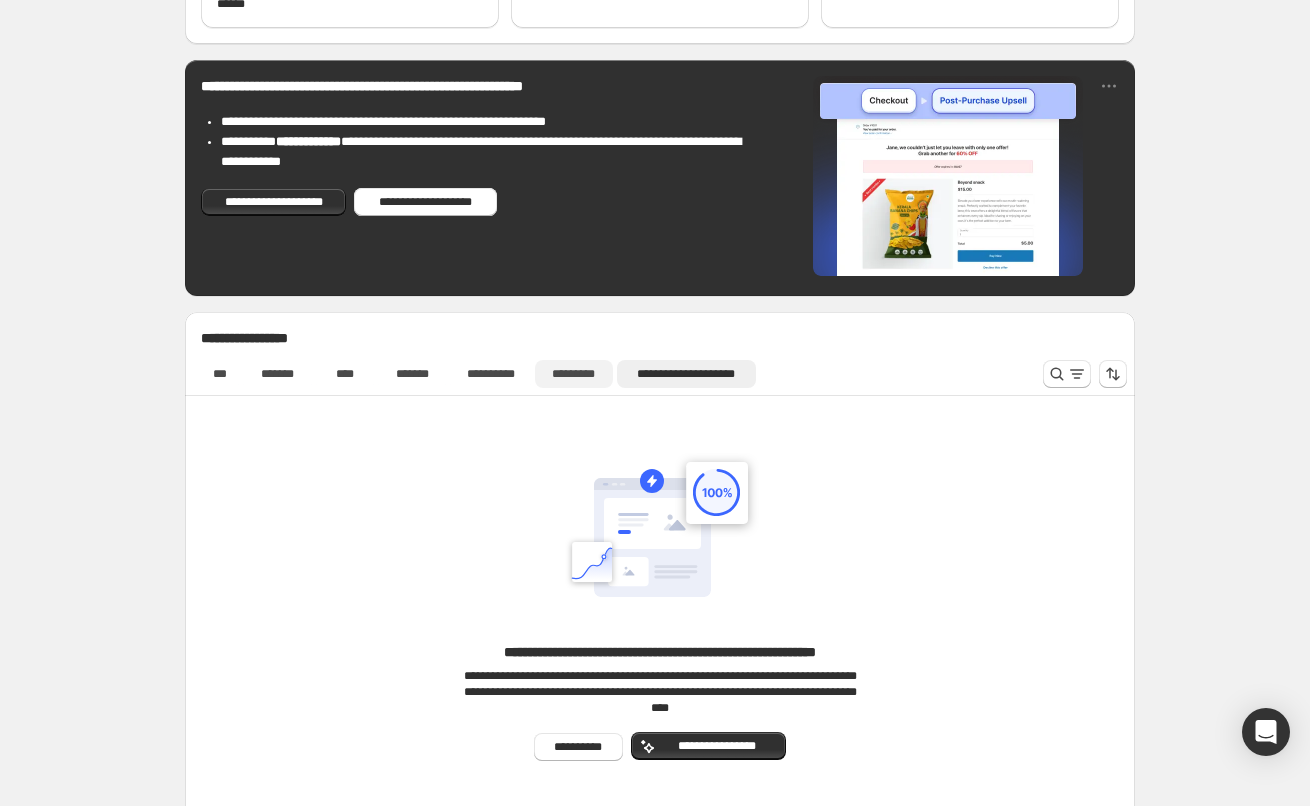 click on "*********" at bounding box center (574, 374) 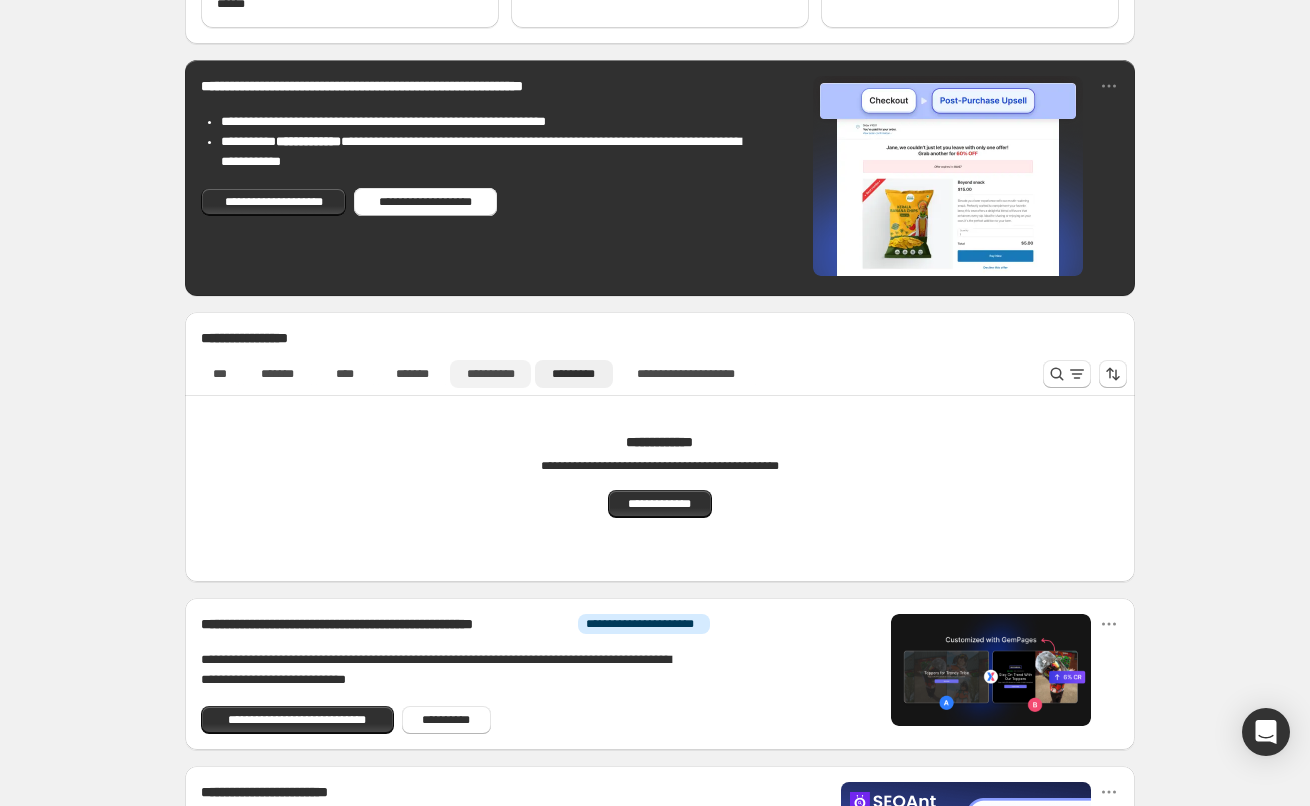 click on "**********" at bounding box center (490, 374) 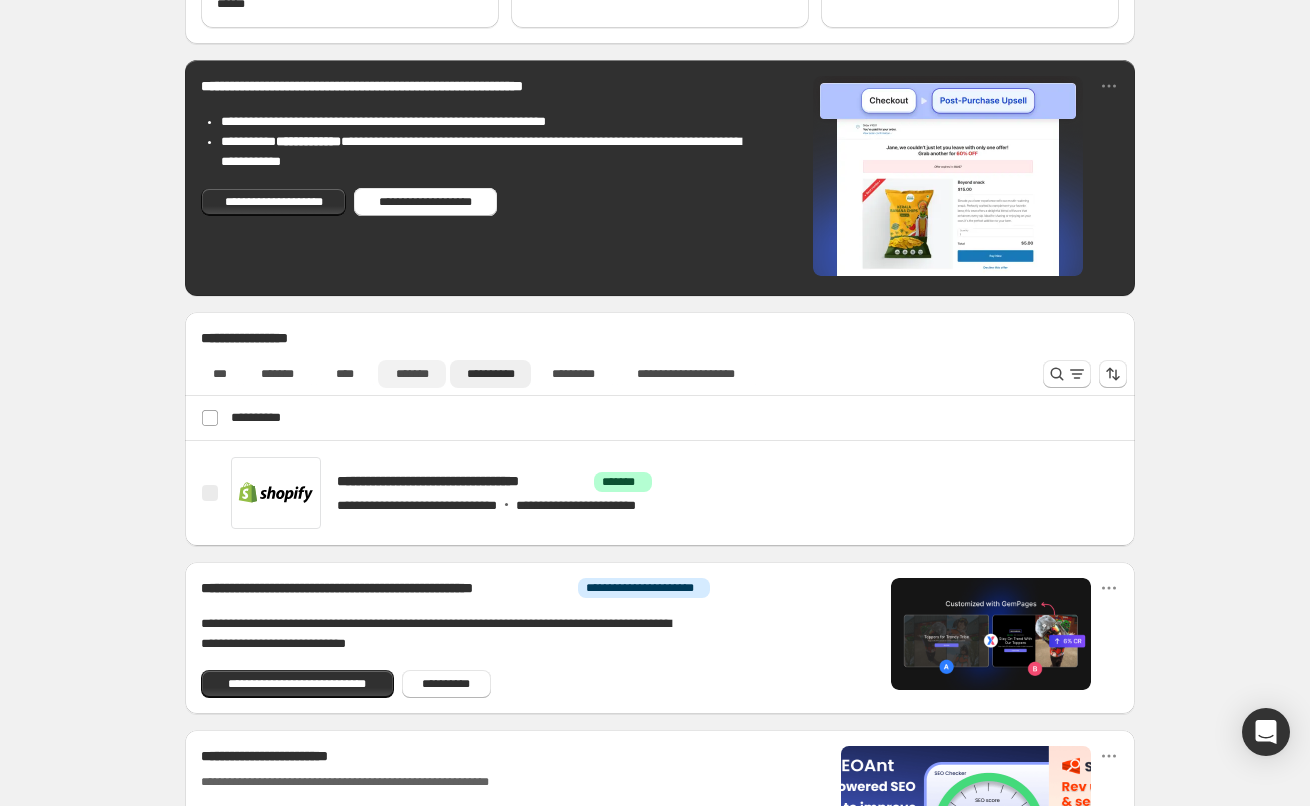 click on "*******" at bounding box center (412, 374) 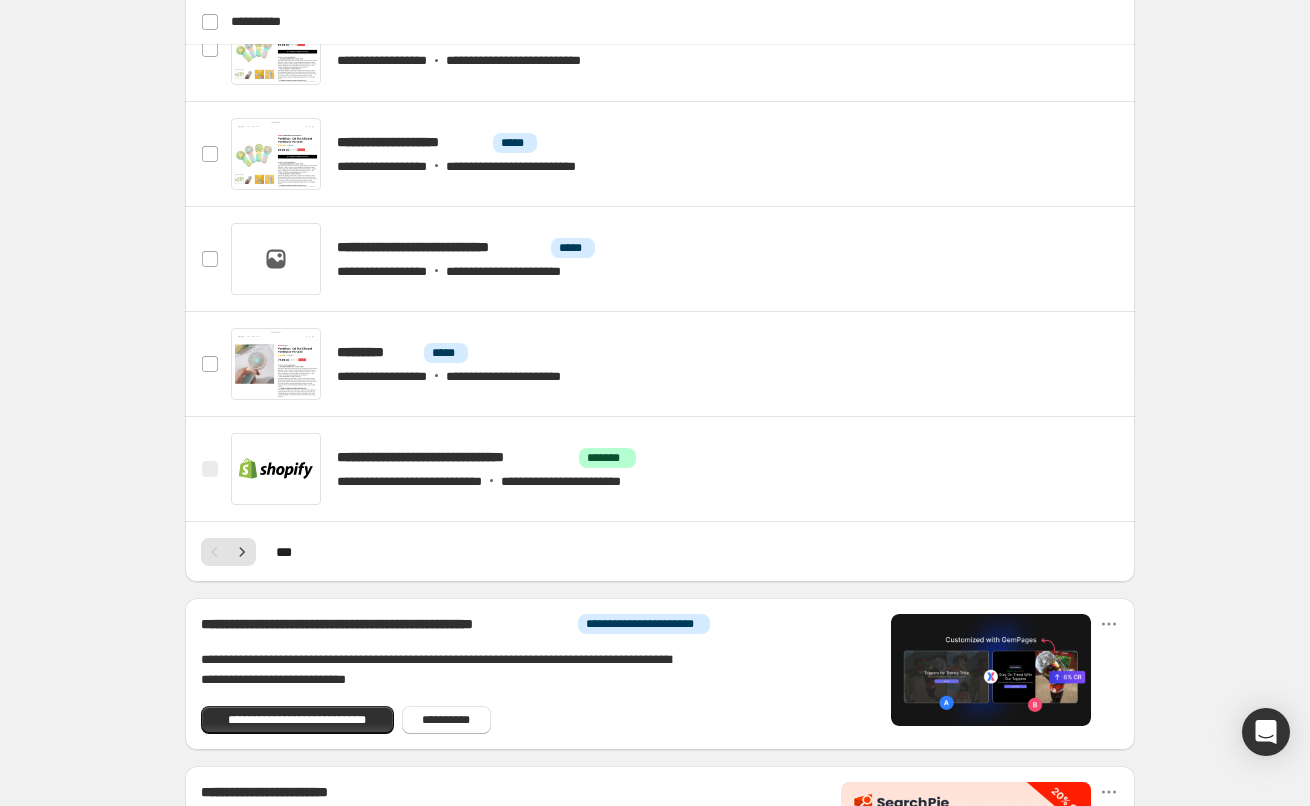 scroll, scrollTop: 600, scrollLeft: 0, axis: vertical 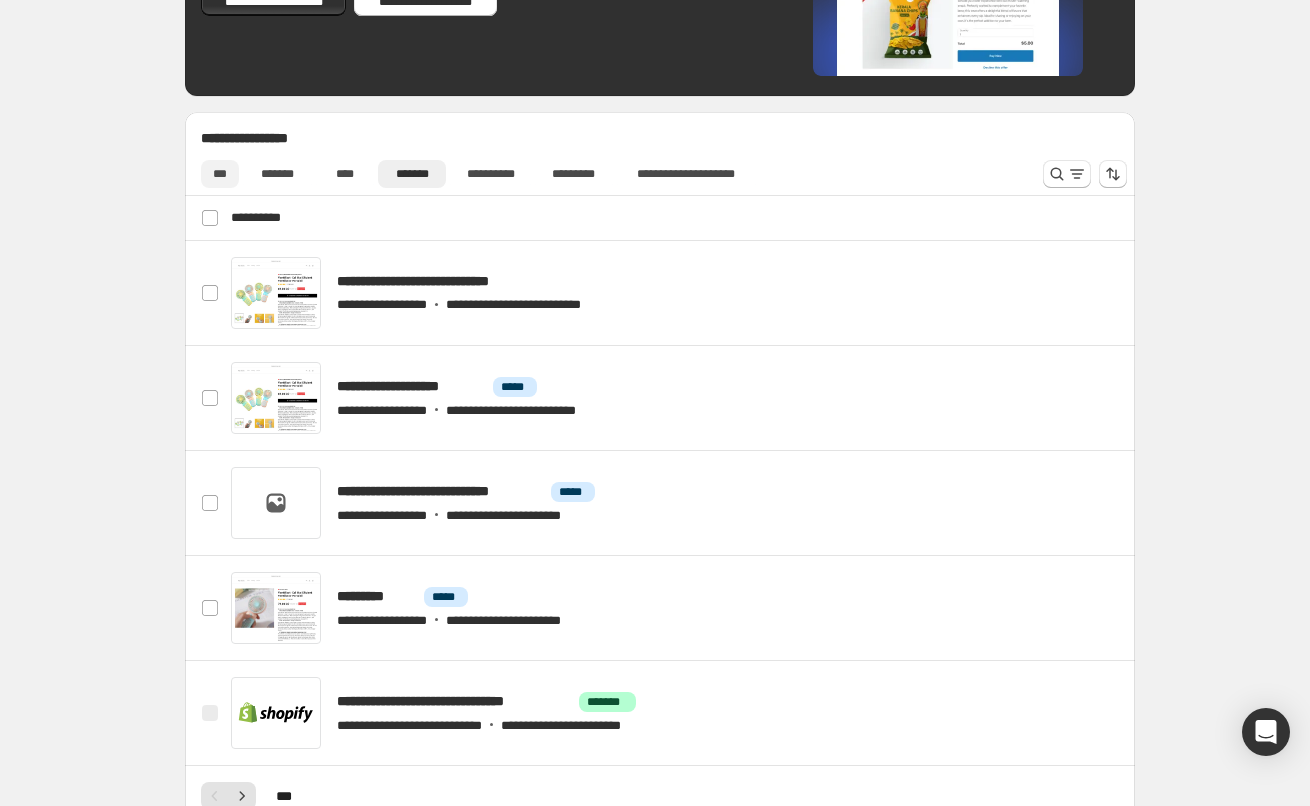 click on "***" at bounding box center (220, 174) 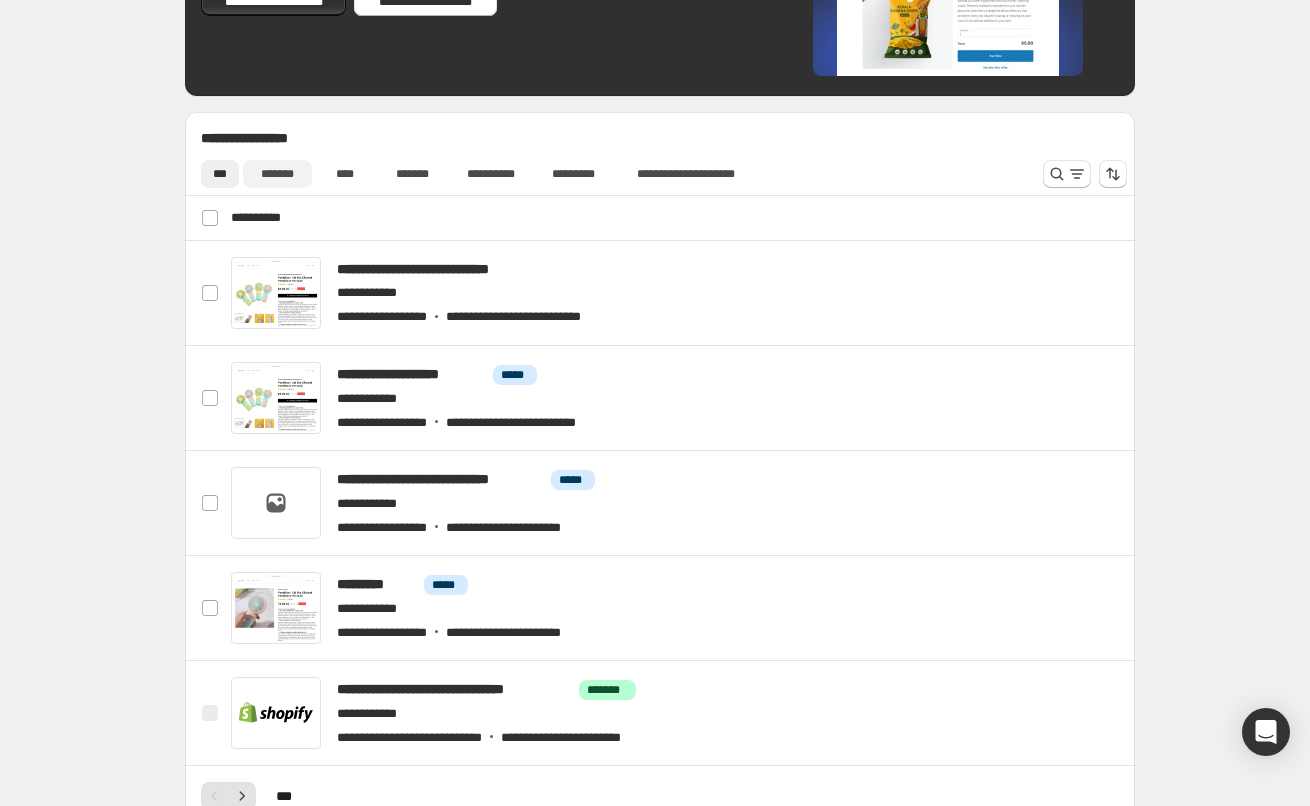 click on "*******" at bounding box center (277, 174) 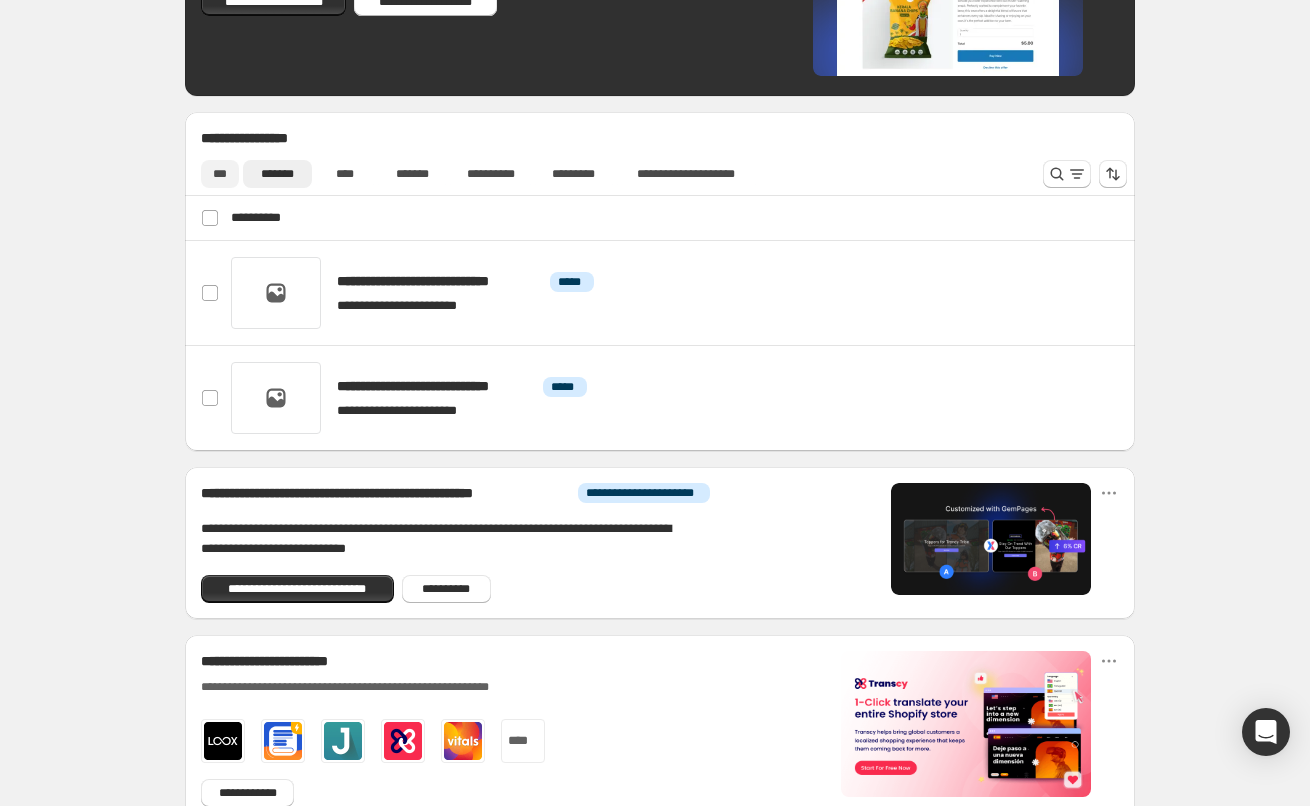 click on "***" at bounding box center [220, 174] 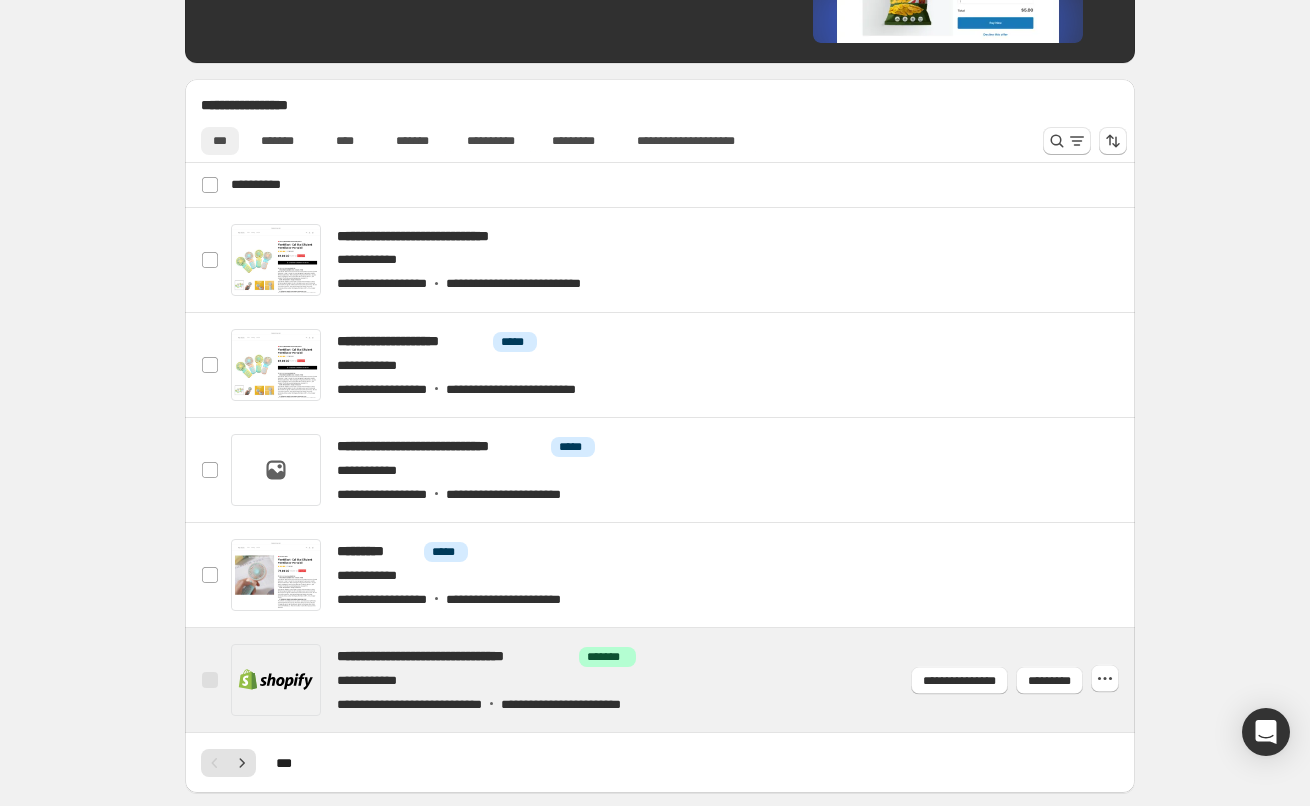 scroll, scrollTop: 700, scrollLeft: 0, axis: vertical 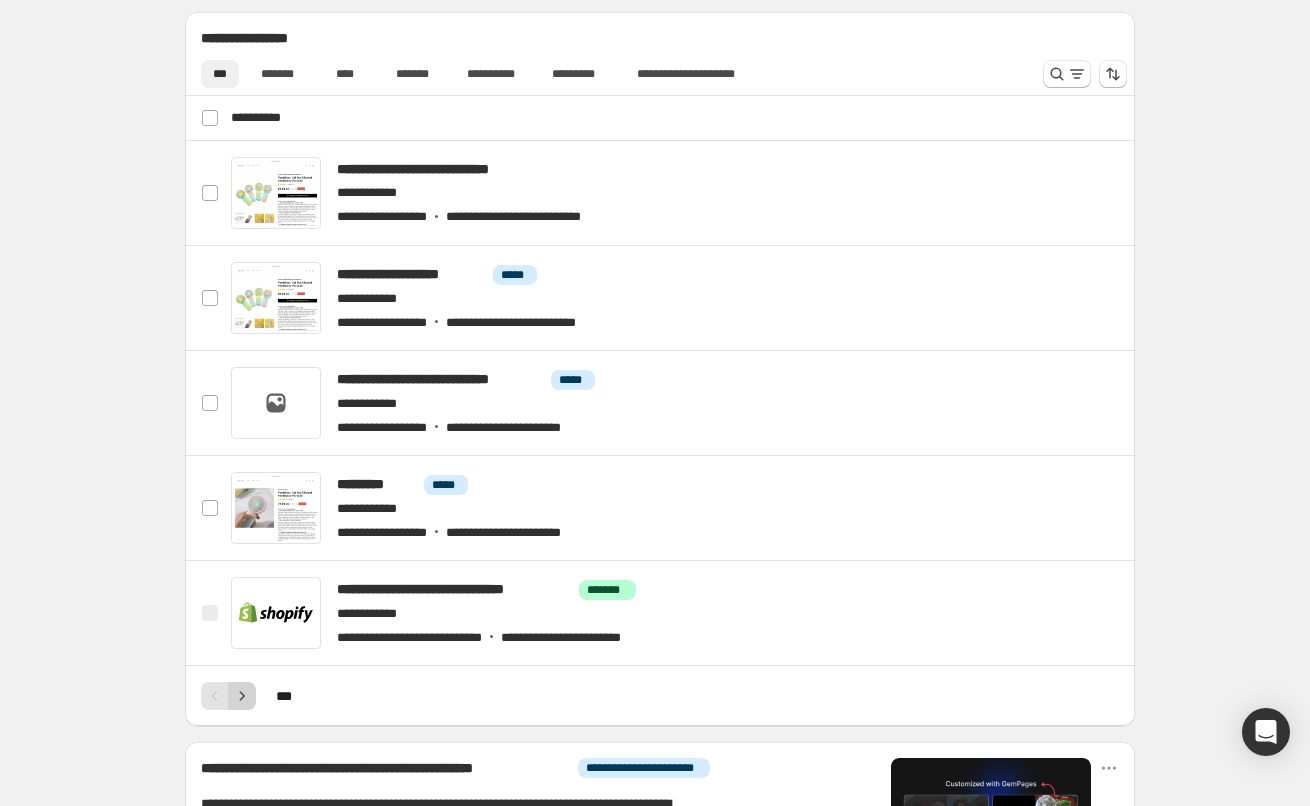 click on "* * *" at bounding box center [660, 696] 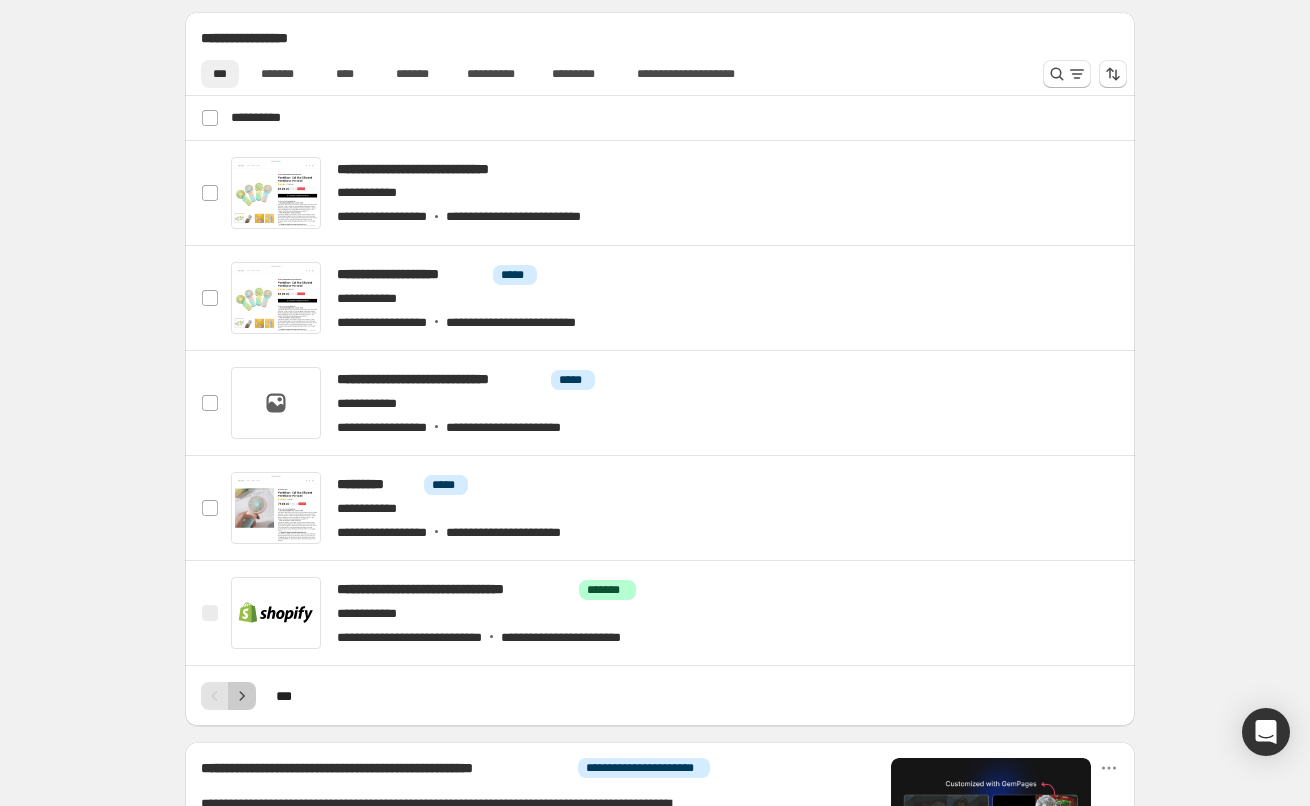 click 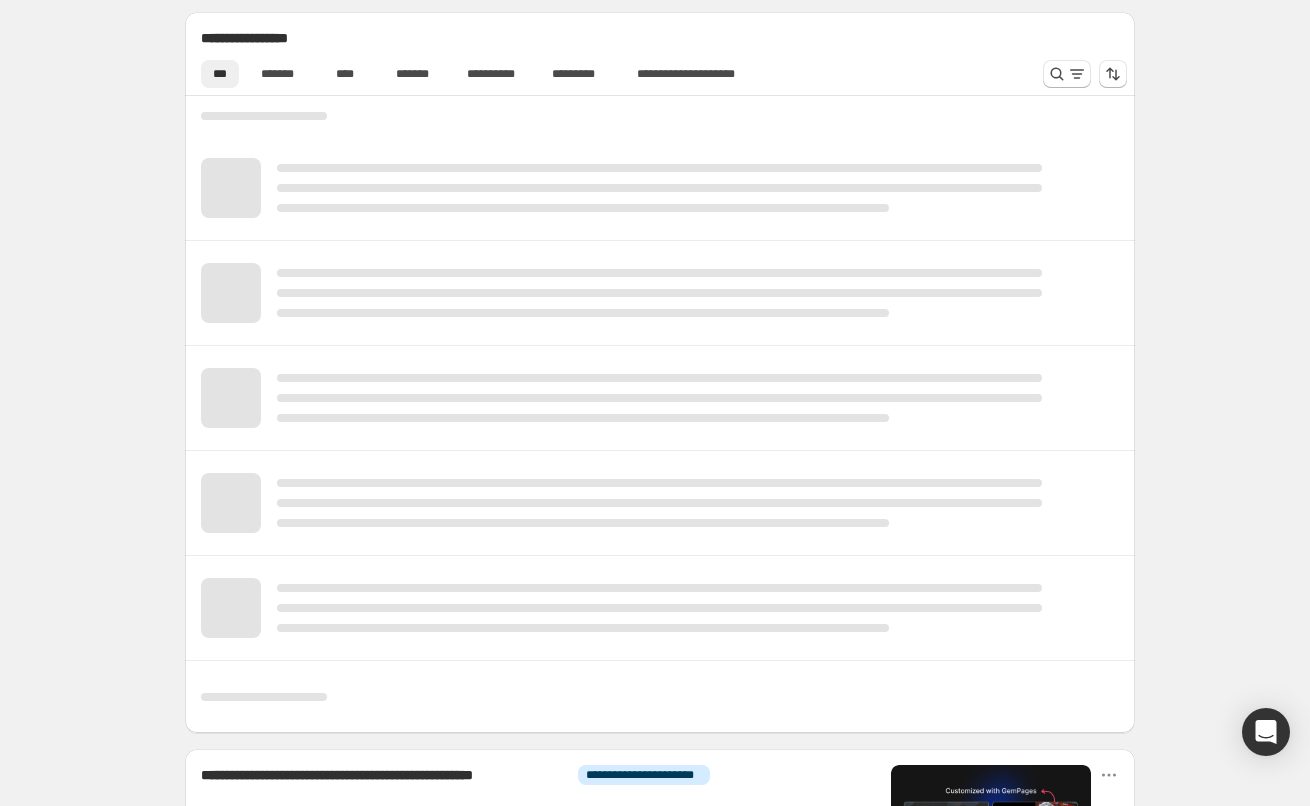 scroll, scrollTop: 712, scrollLeft: 0, axis: vertical 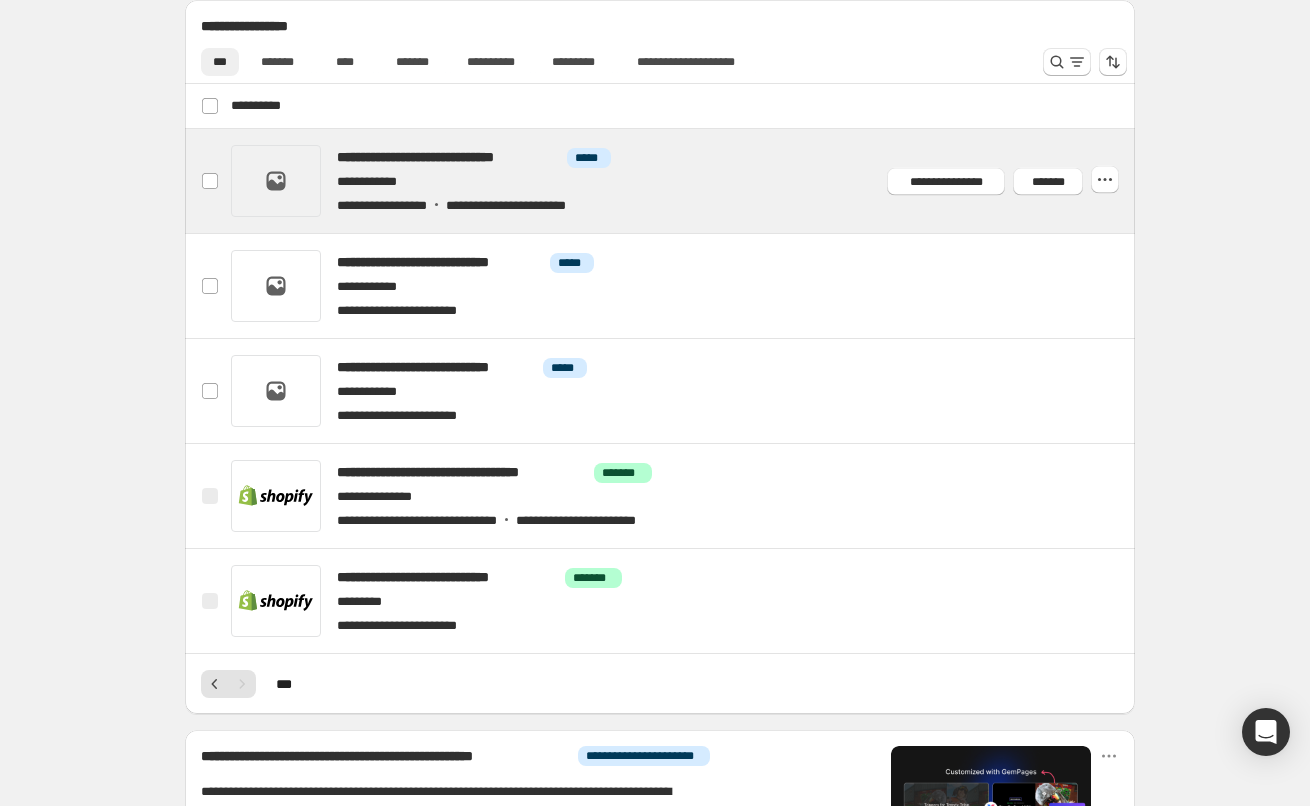 click at bounding box center [684, 181] 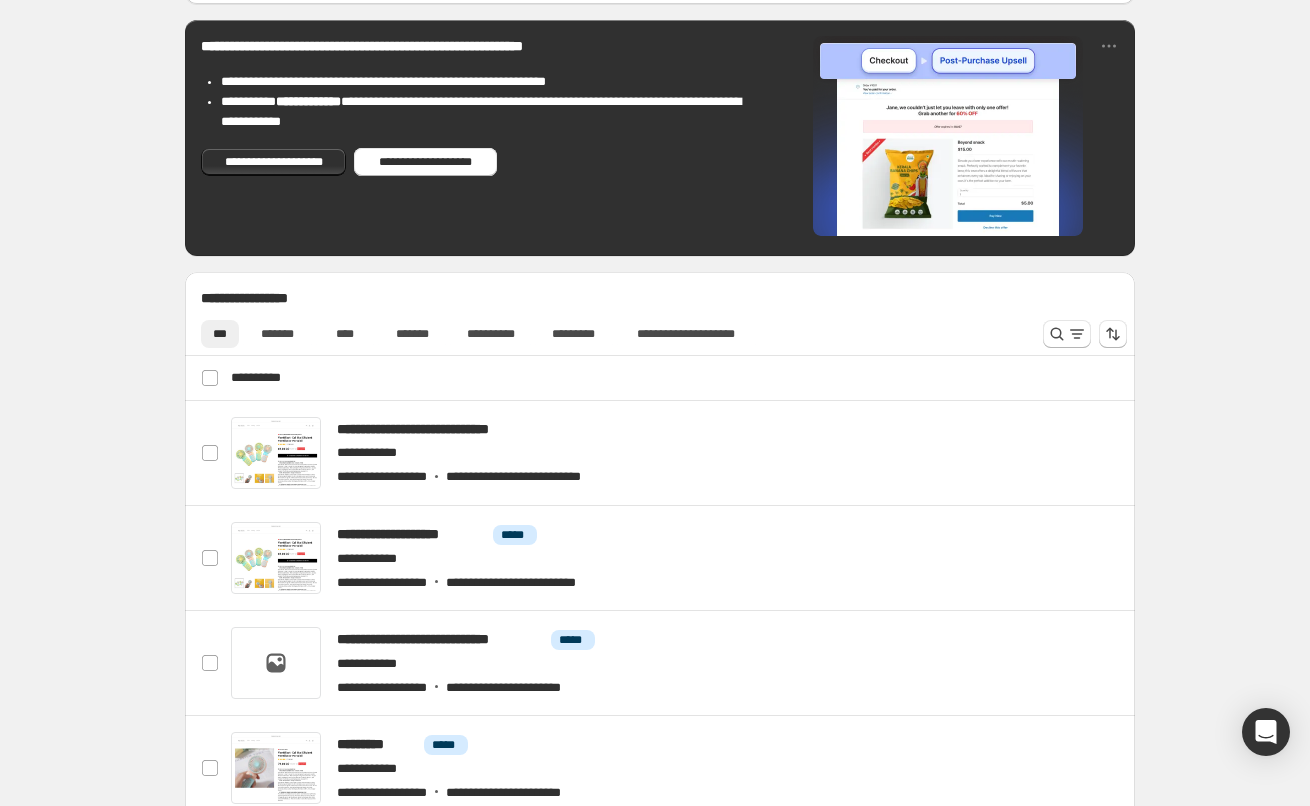 scroll, scrollTop: 600, scrollLeft: 0, axis: vertical 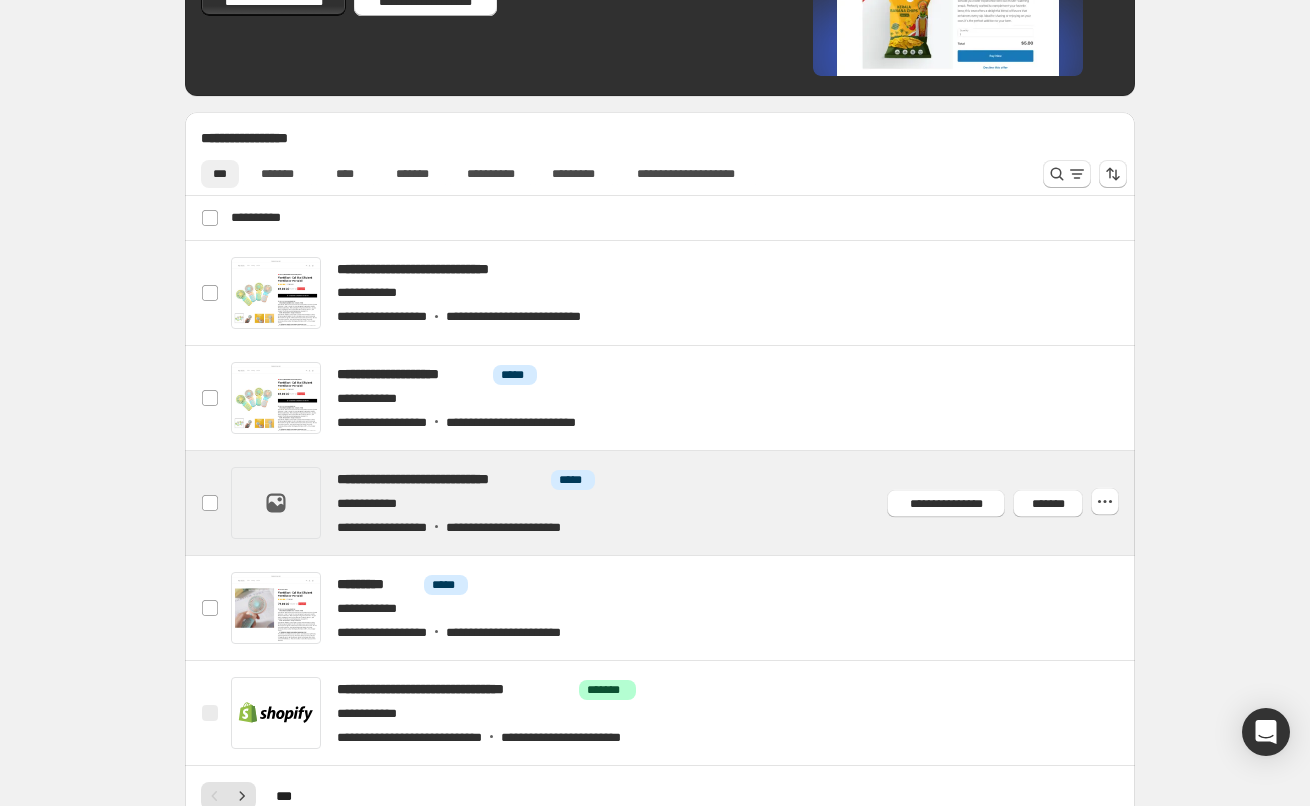 click at bounding box center (684, 503) 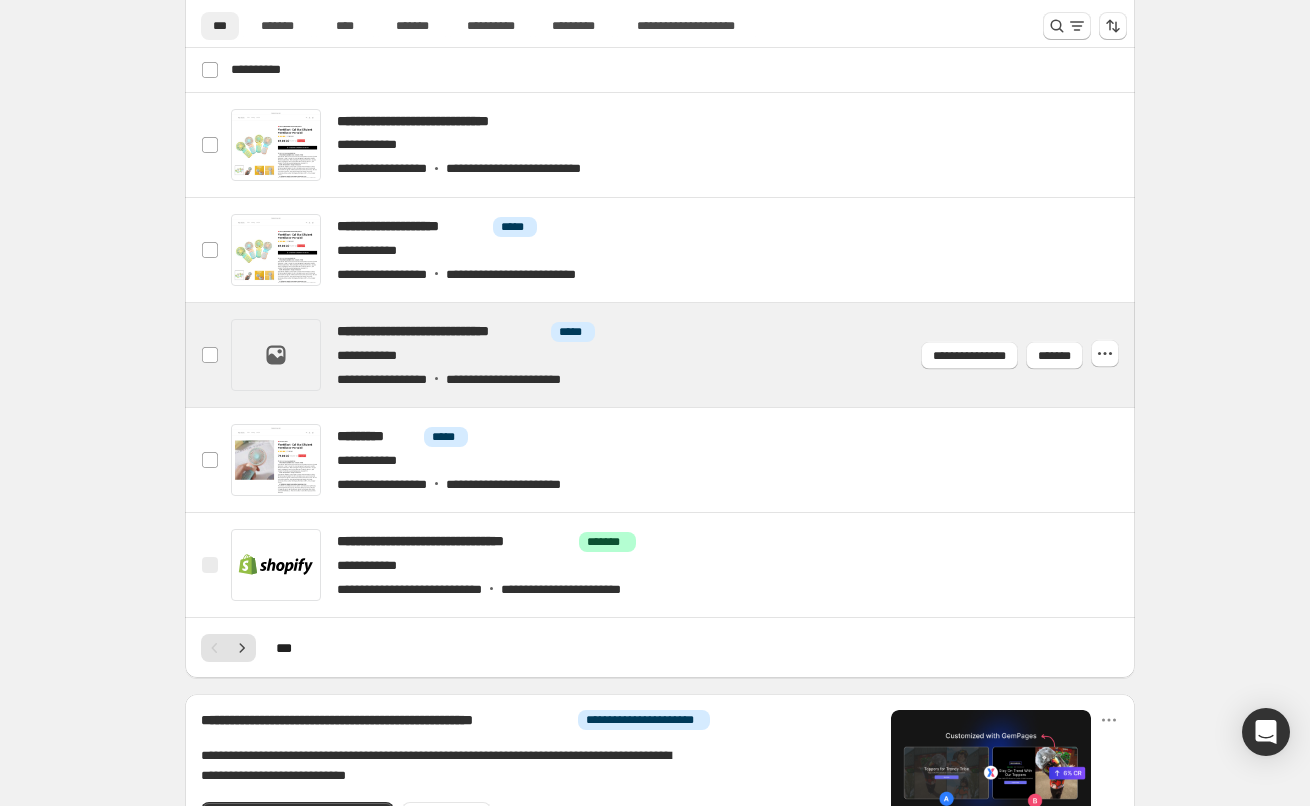 scroll, scrollTop: 800, scrollLeft: 0, axis: vertical 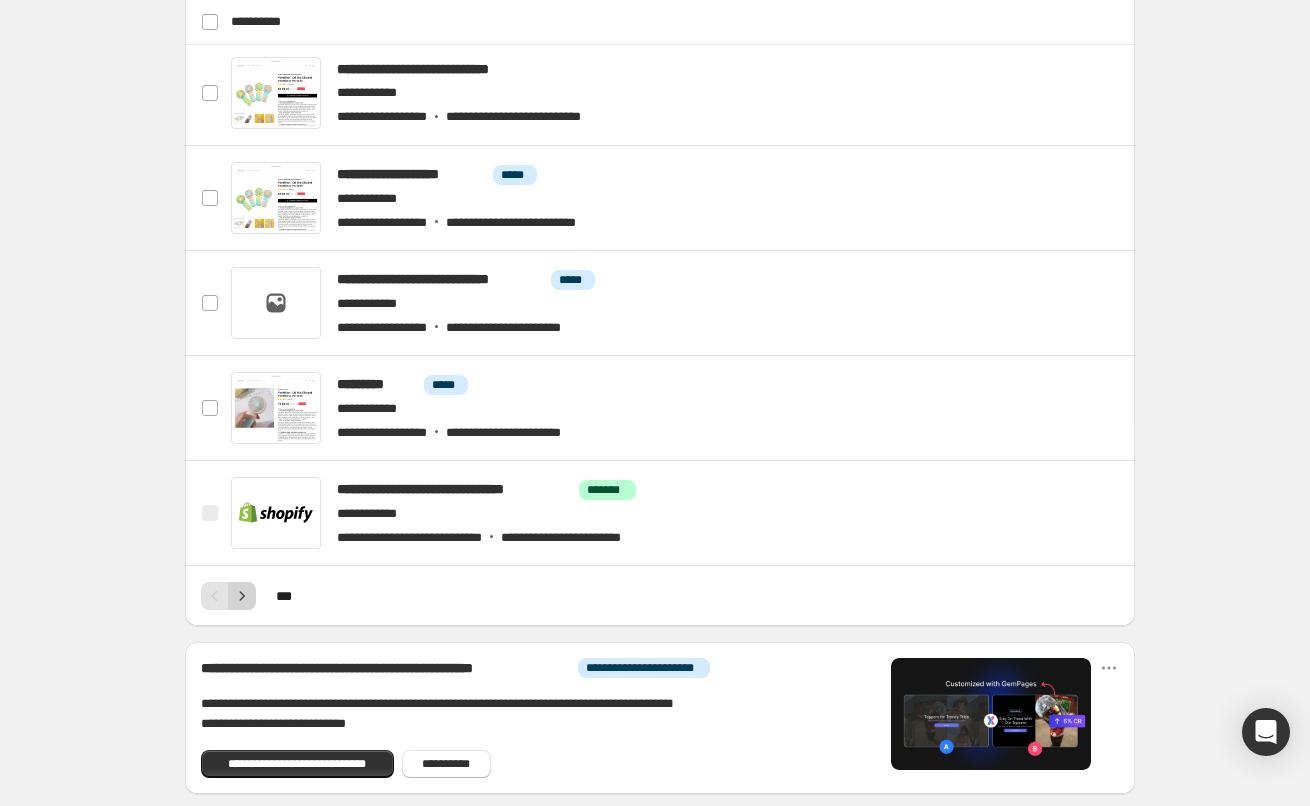 click at bounding box center [242, 596] 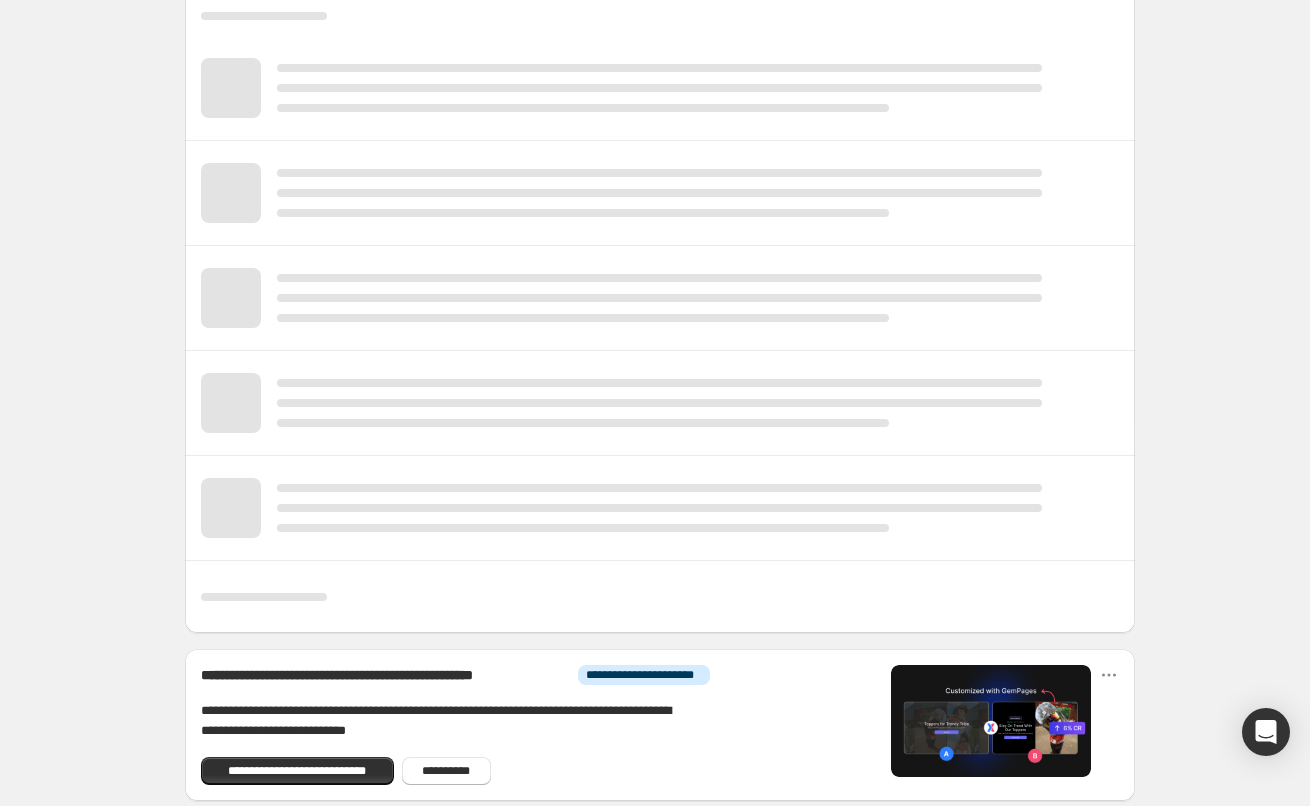 scroll, scrollTop: 712, scrollLeft: 0, axis: vertical 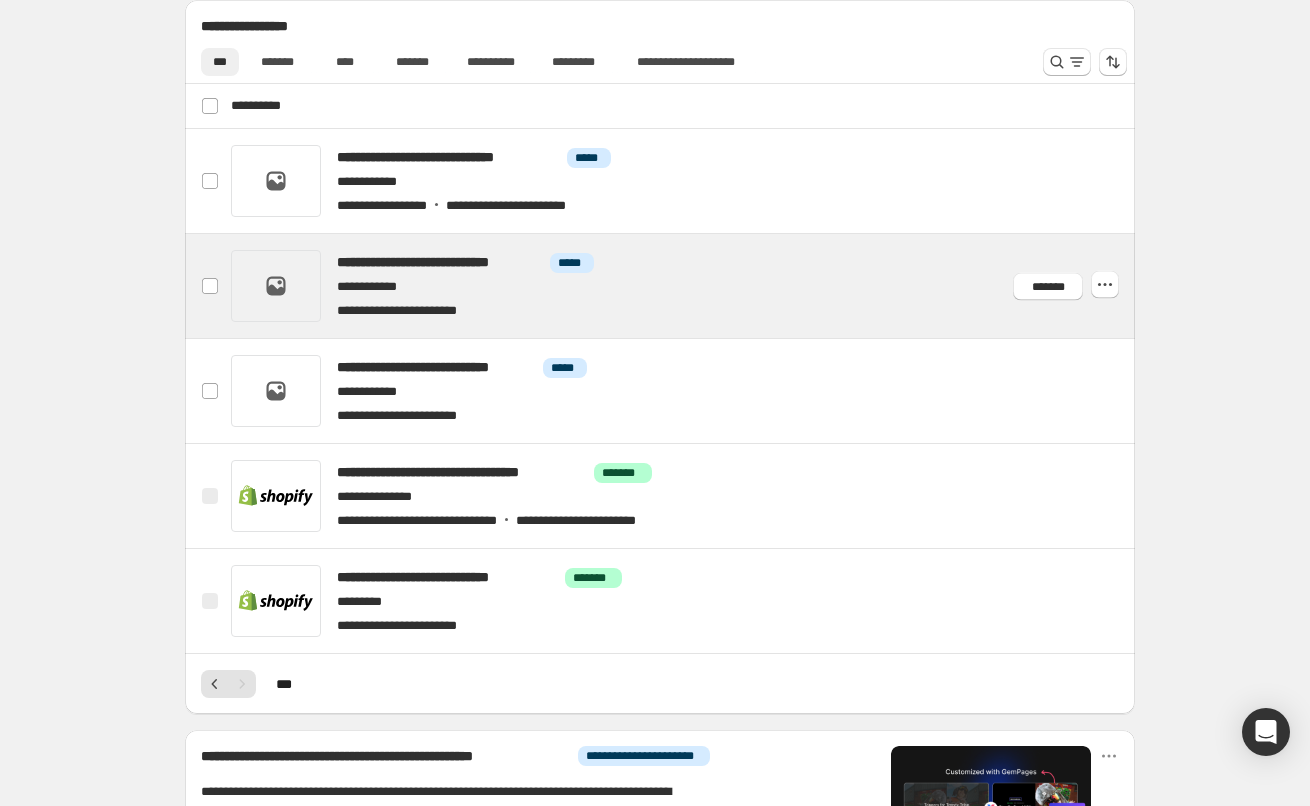 click at bounding box center (684, 286) 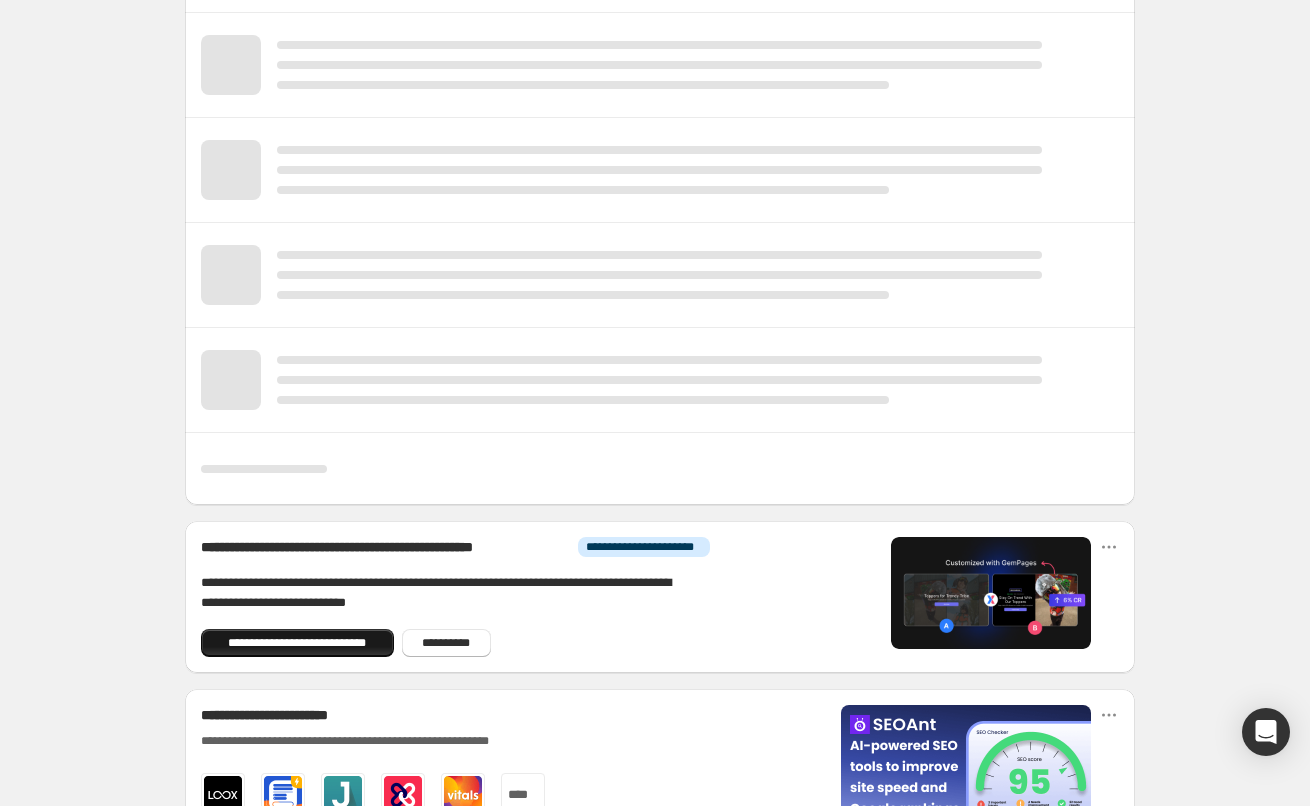 scroll, scrollTop: 965, scrollLeft: 0, axis: vertical 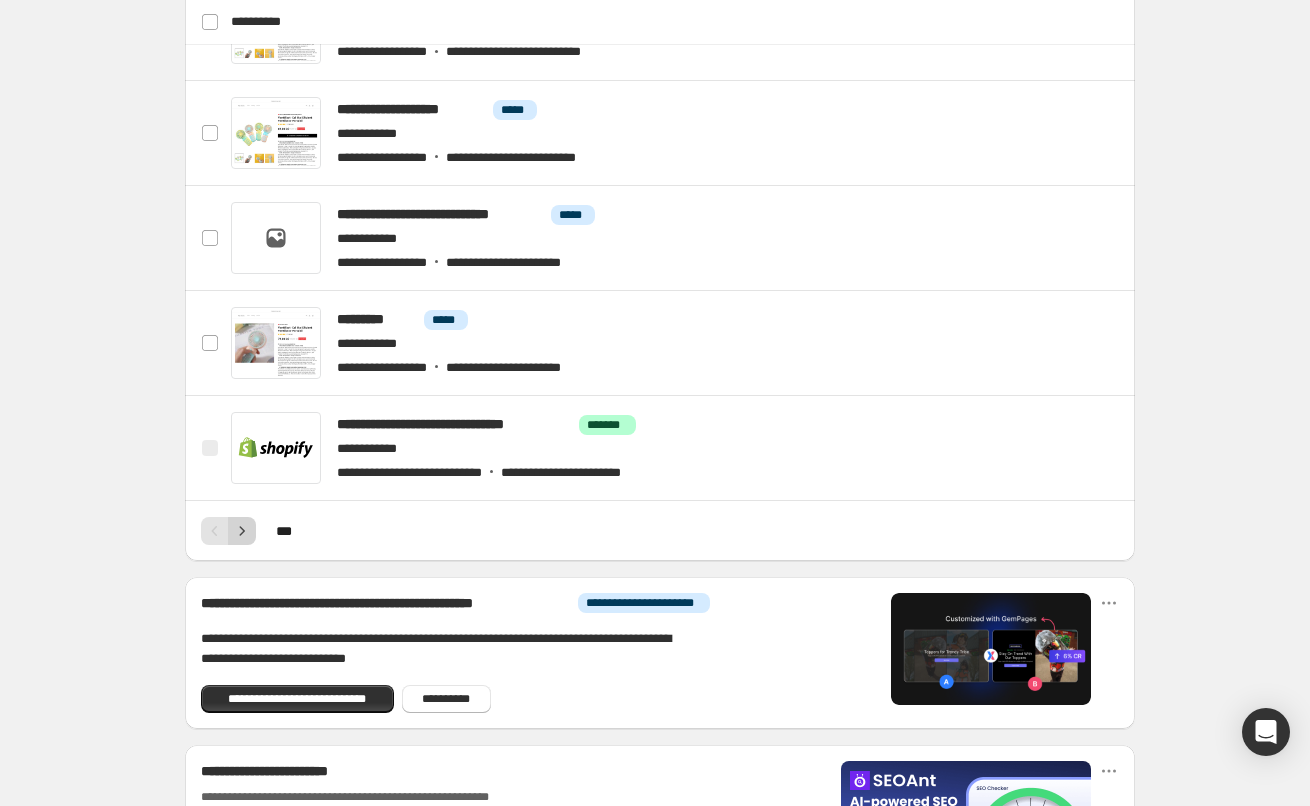 click on "* * *" at bounding box center (660, 531) 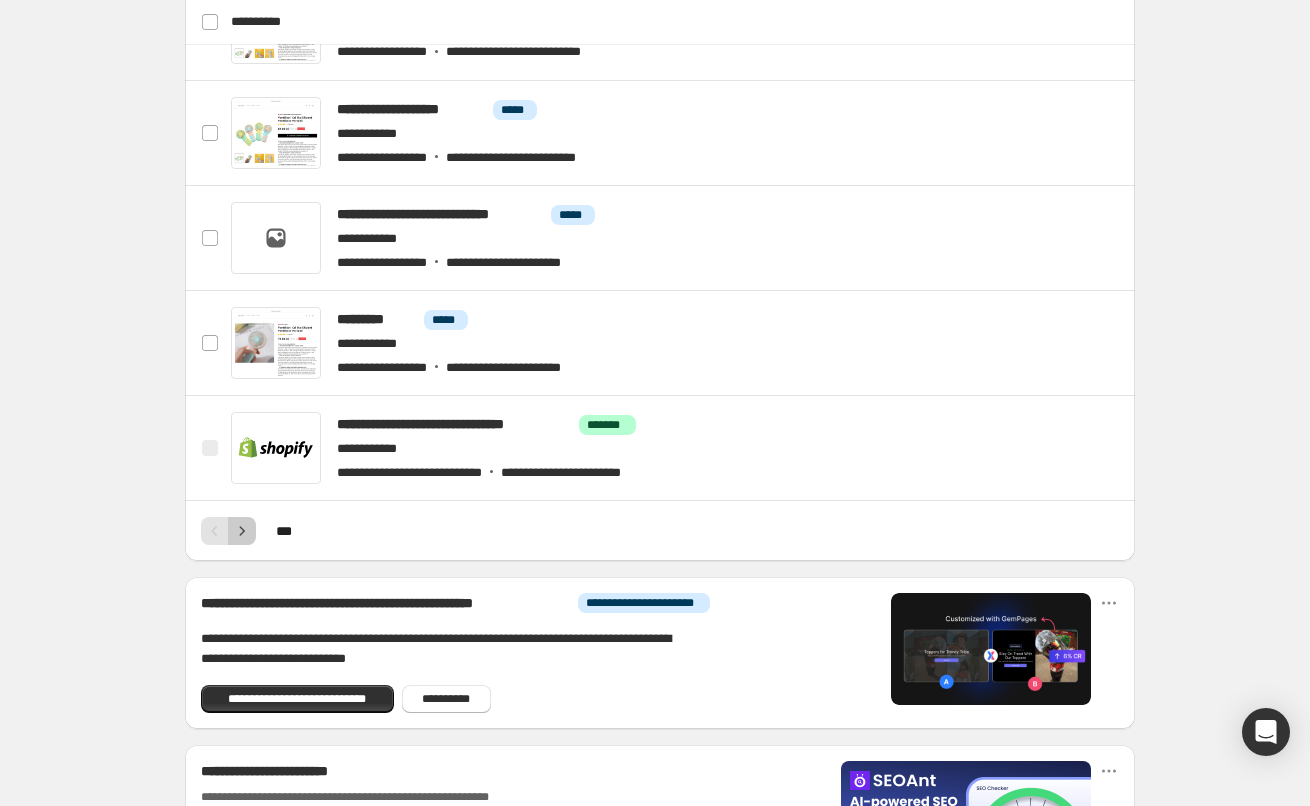 click 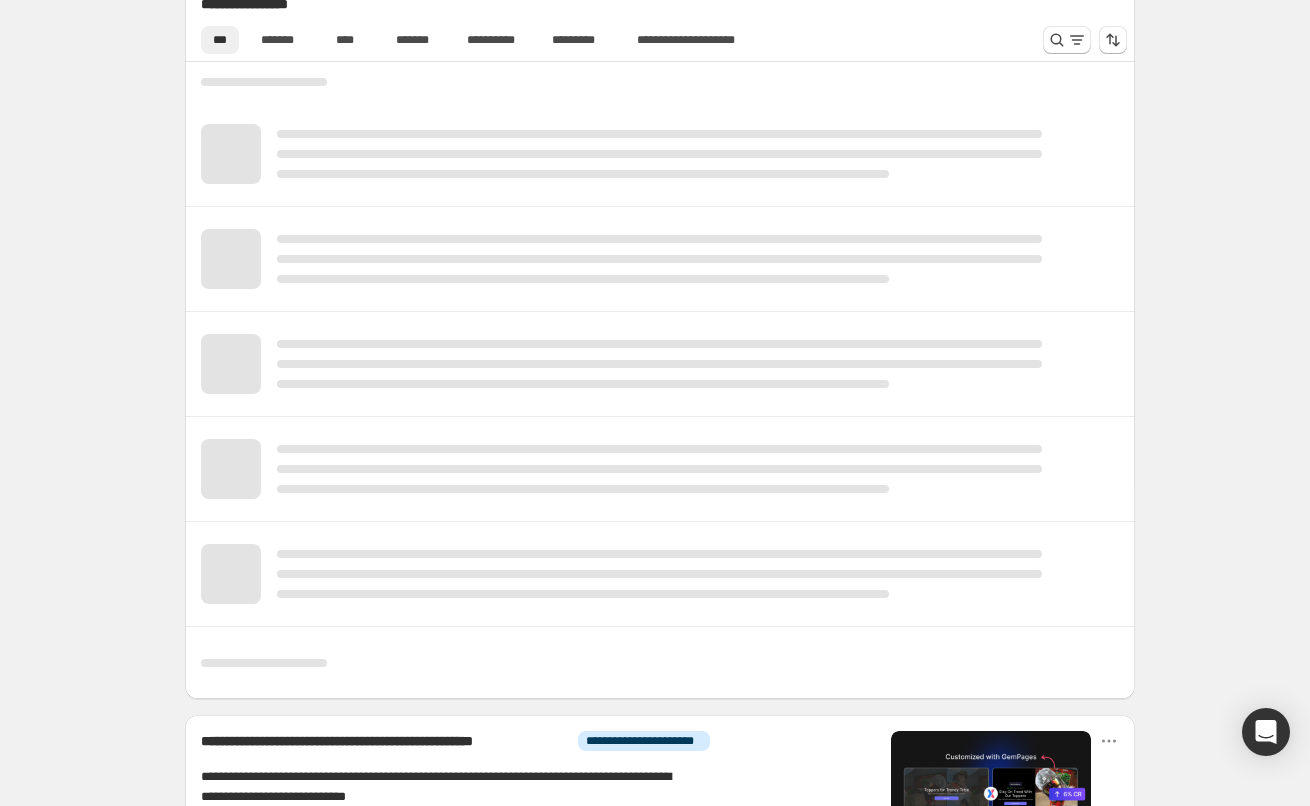 scroll, scrollTop: 712, scrollLeft: 0, axis: vertical 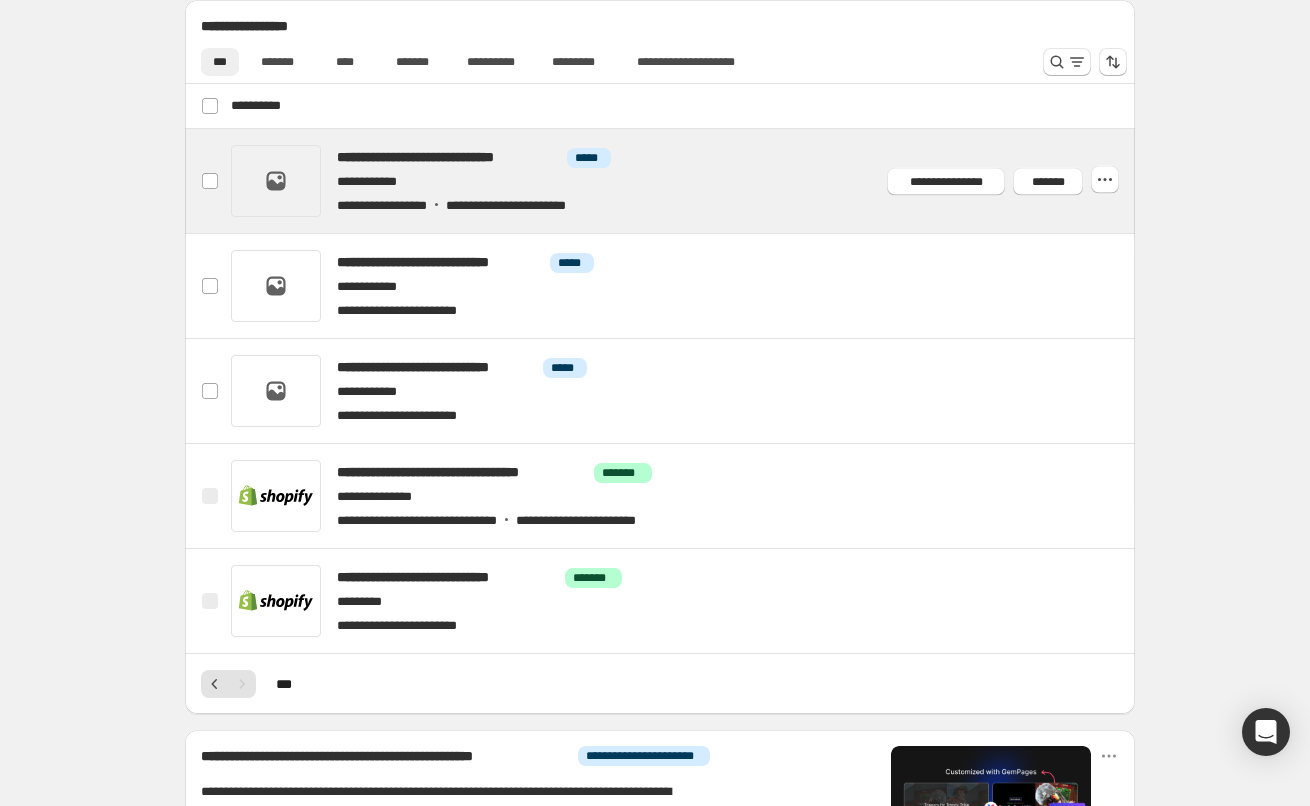 click at bounding box center [684, 181] 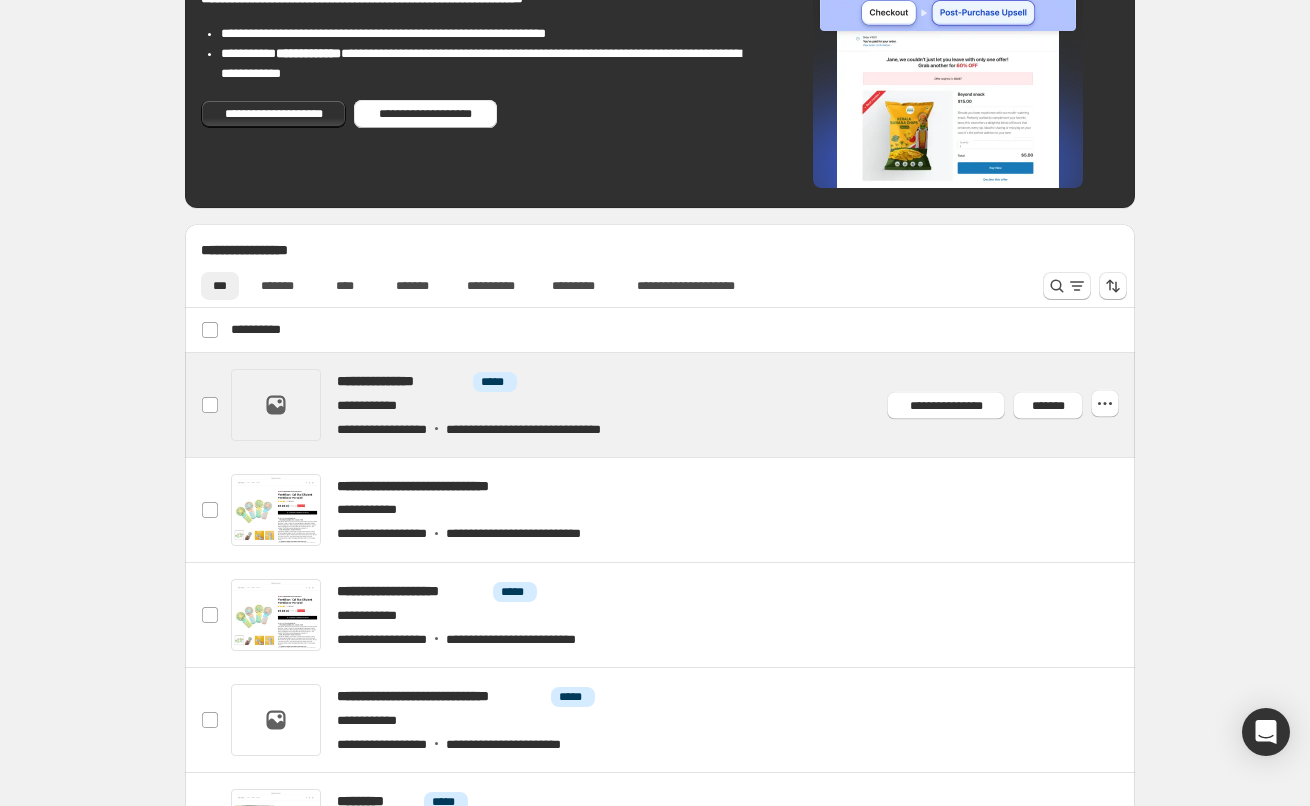 scroll, scrollTop: 500, scrollLeft: 0, axis: vertical 